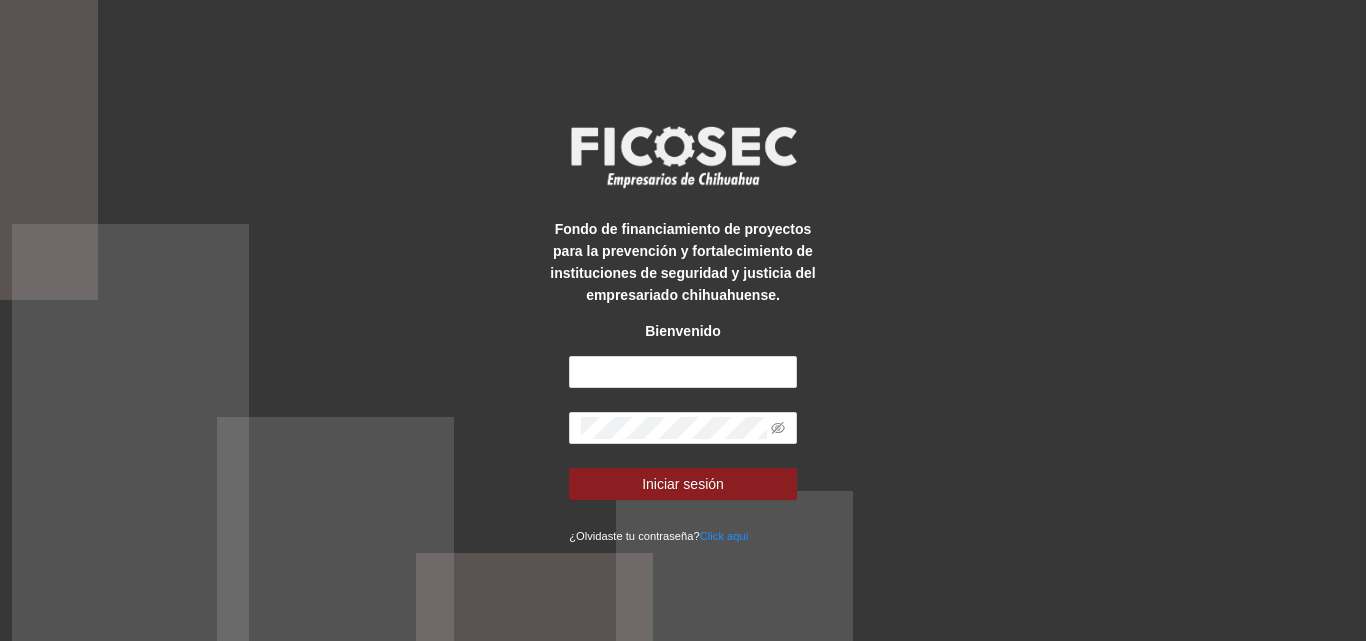 scroll, scrollTop: 0, scrollLeft: 0, axis: both 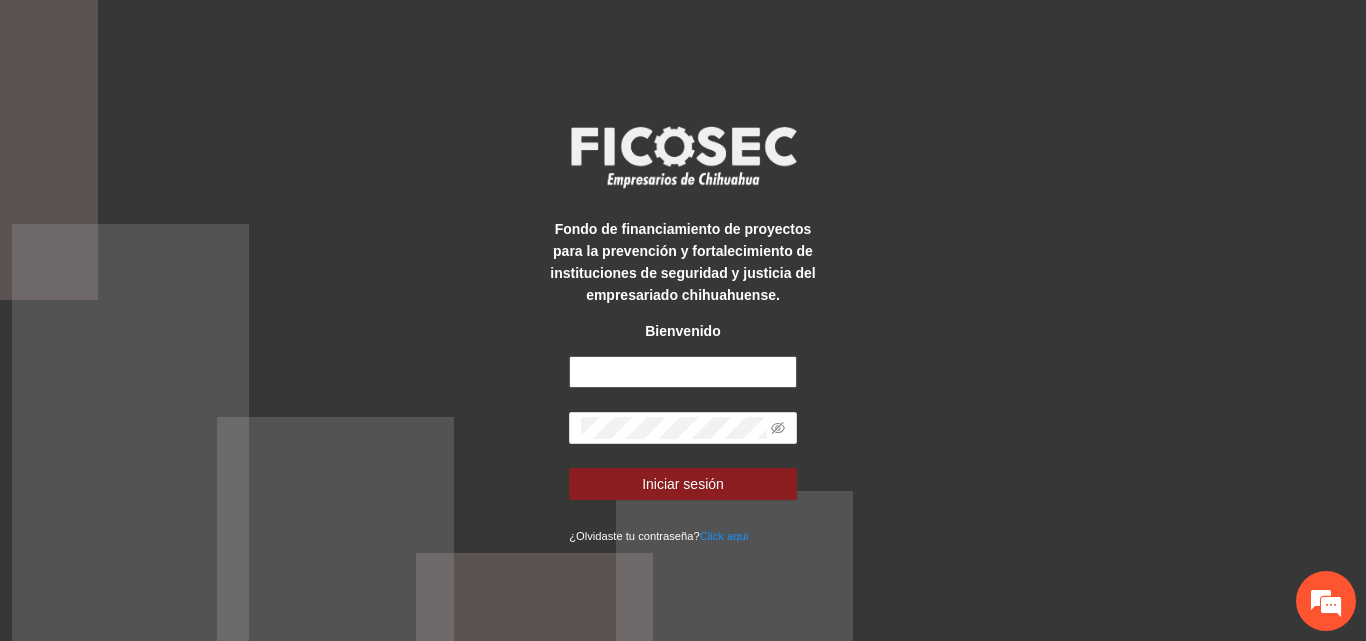 click at bounding box center [683, 372] 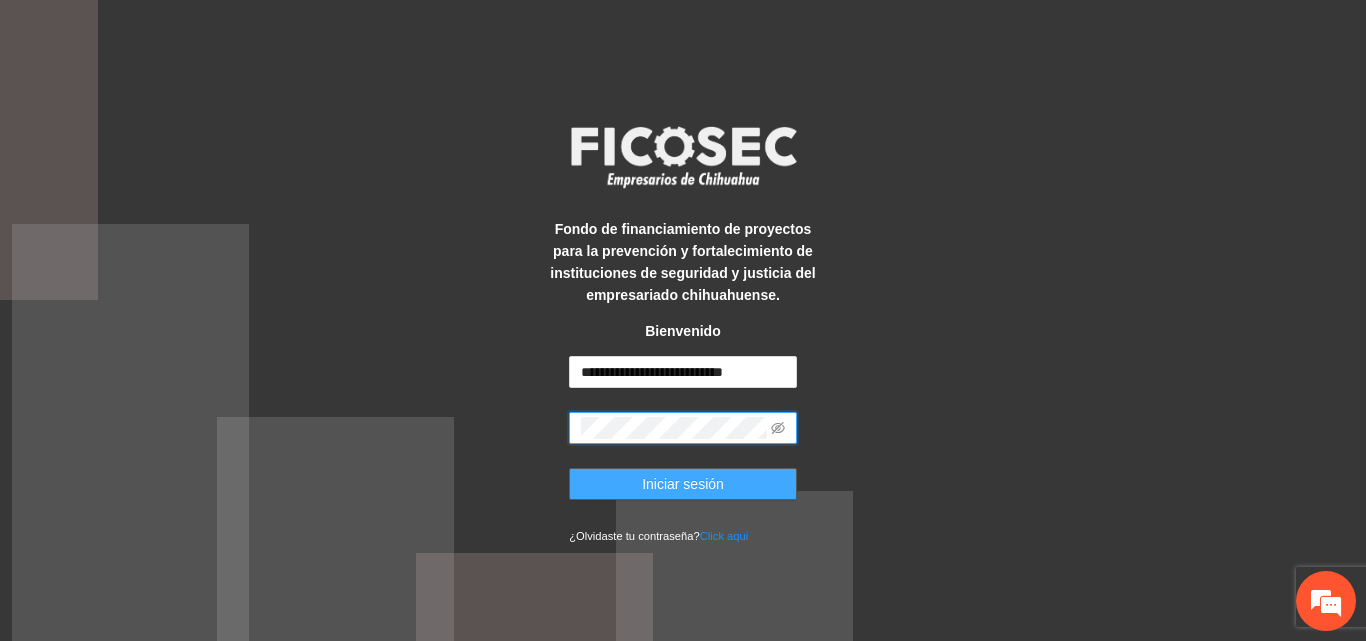 click on "Iniciar sesión" at bounding box center (683, 484) 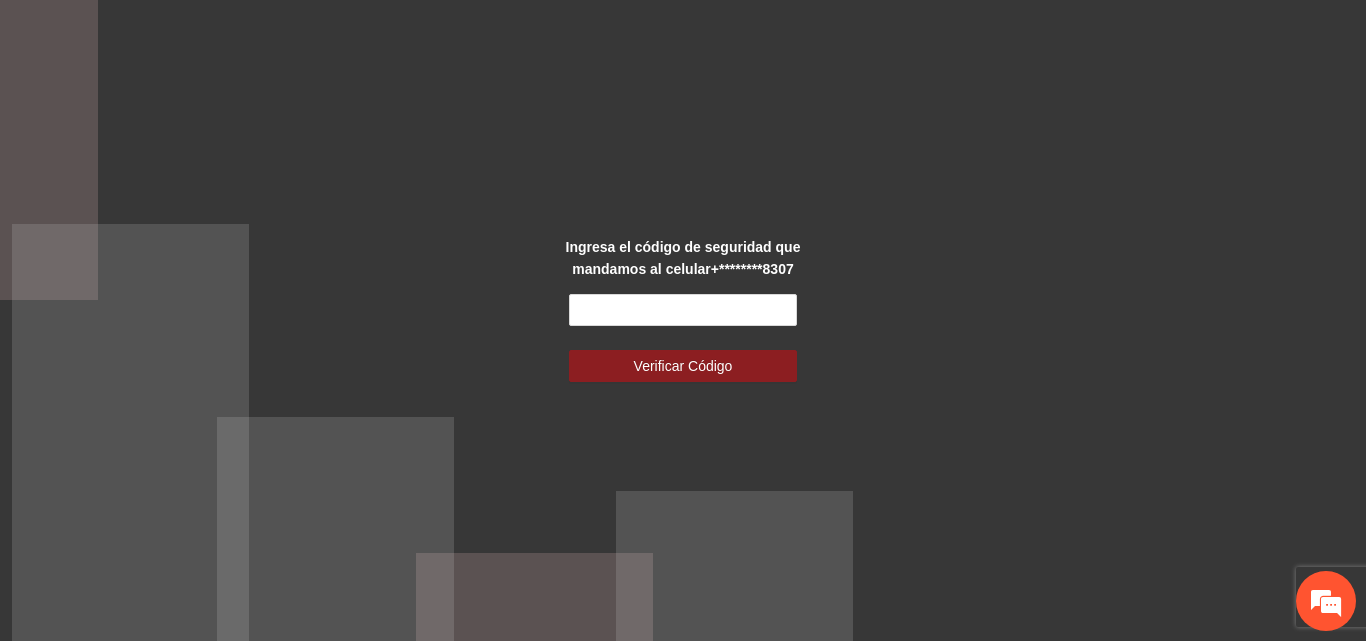 scroll, scrollTop: 0, scrollLeft: 0, axis: both 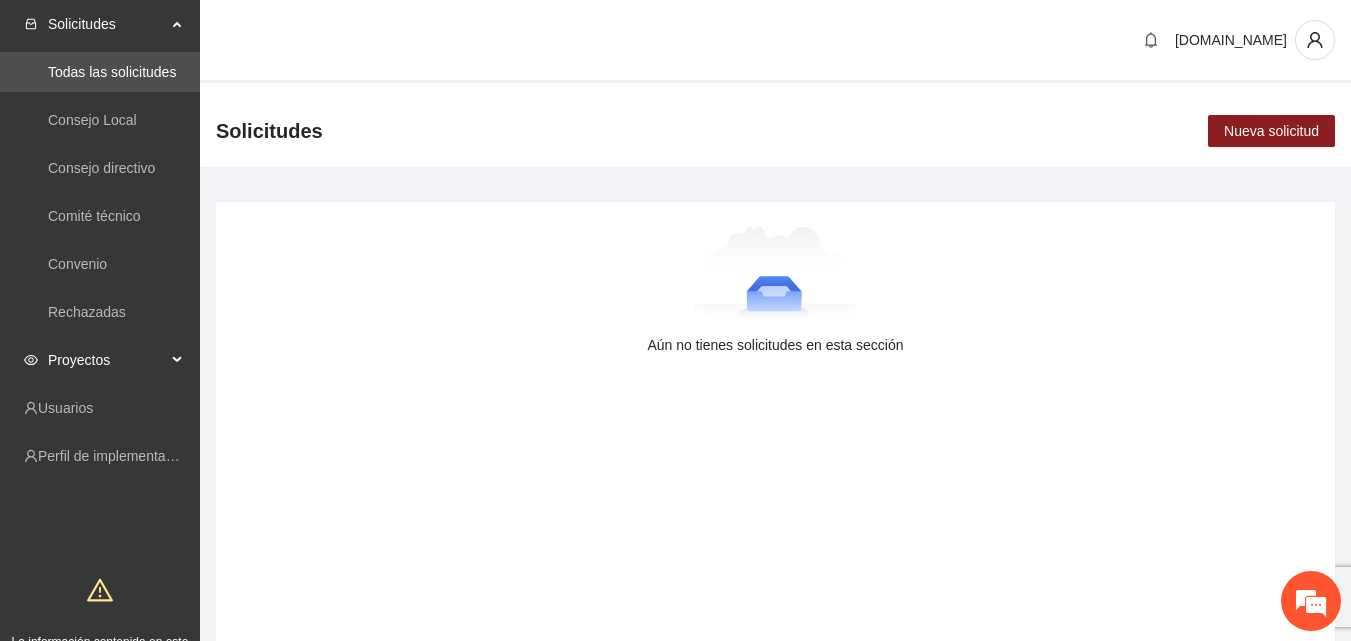 click on "Proyectos" at bounding box center [107, 360] 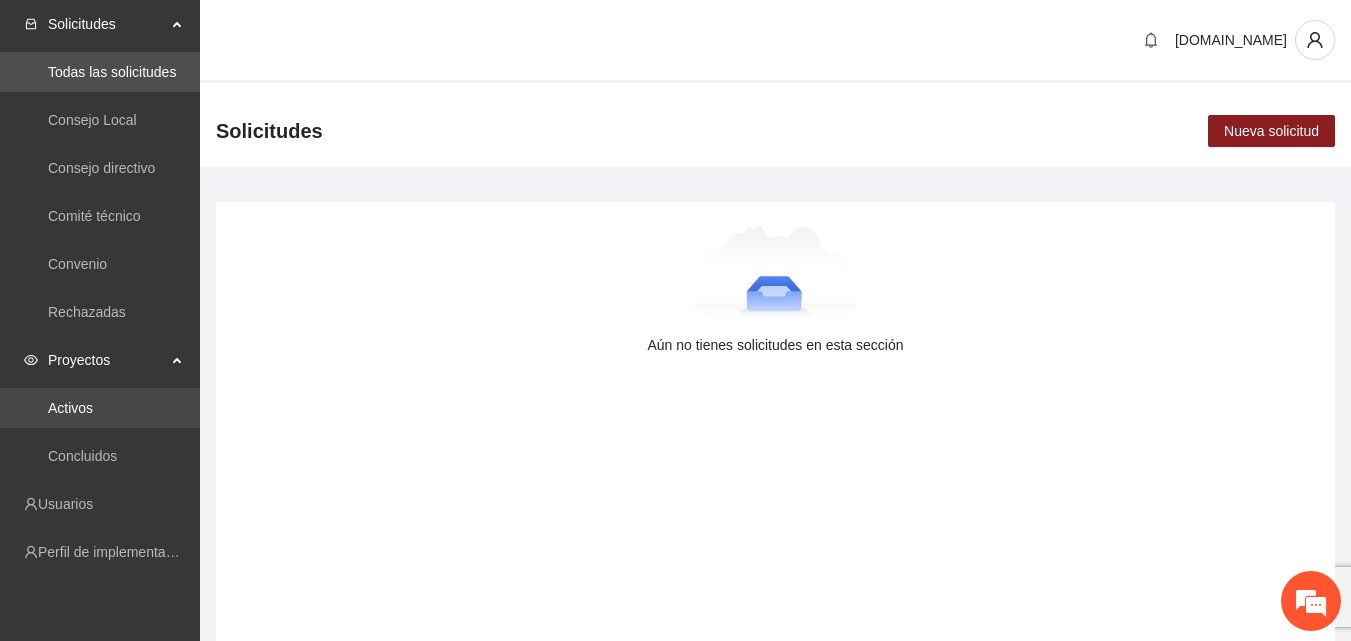 click on "Activos" at bounding box center [70, 408] 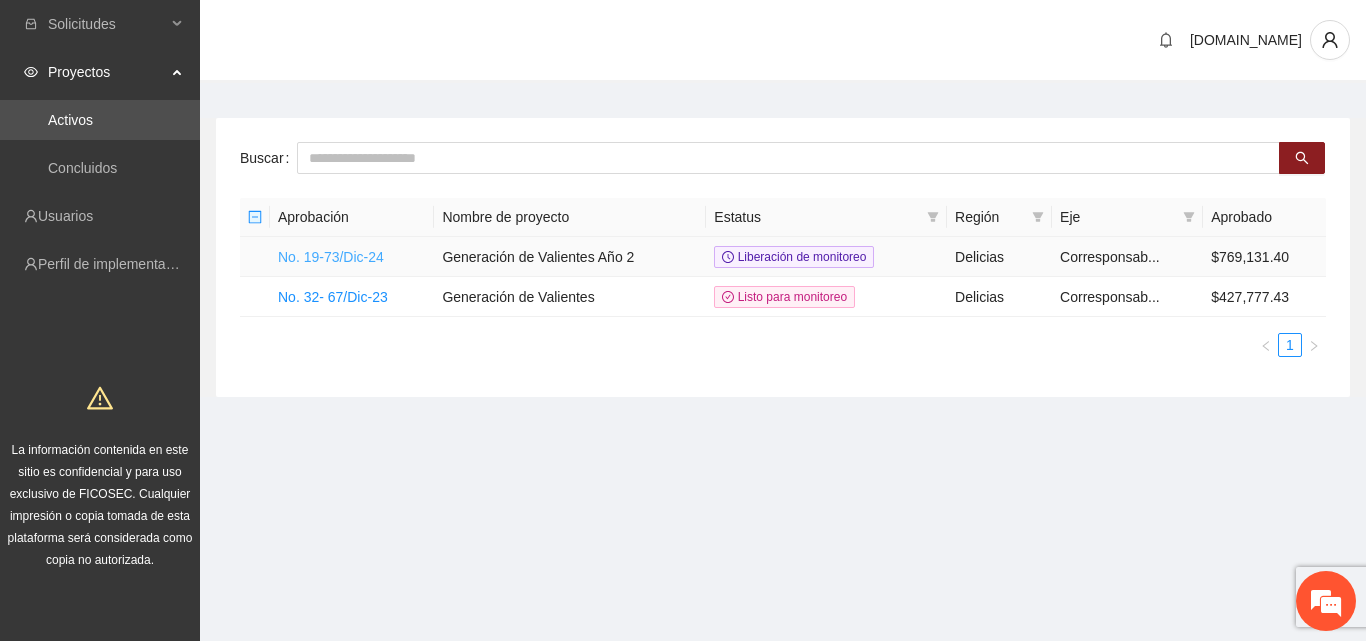 click on "No. 19-73/Dic-24" at bounding box center (331, 257) 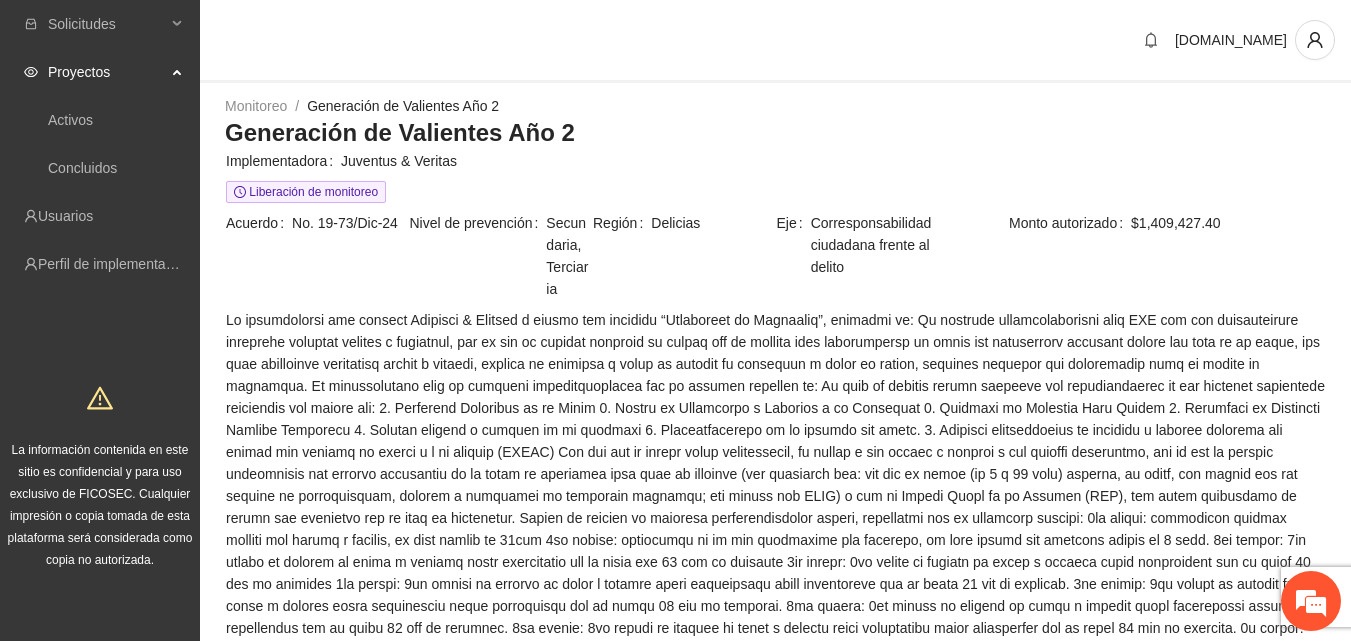 click at bounding box center [775, 540] 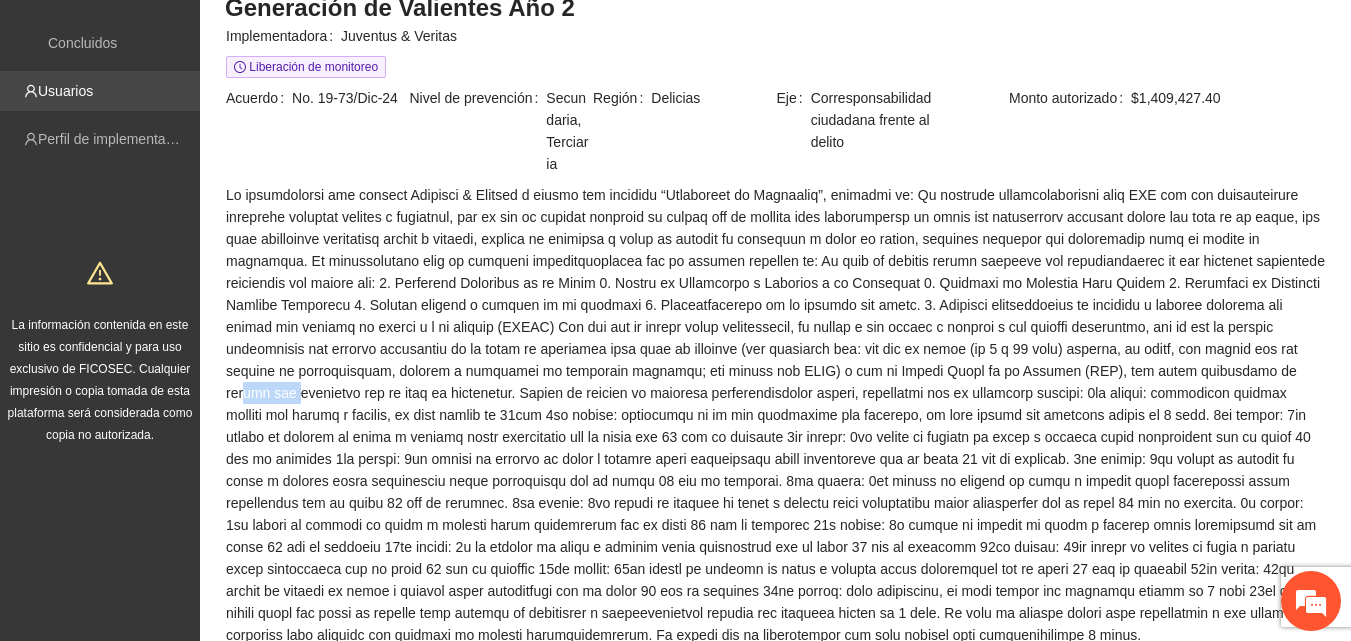 scroll, scrollTop: 0, scrollLeft: 0, axis: both 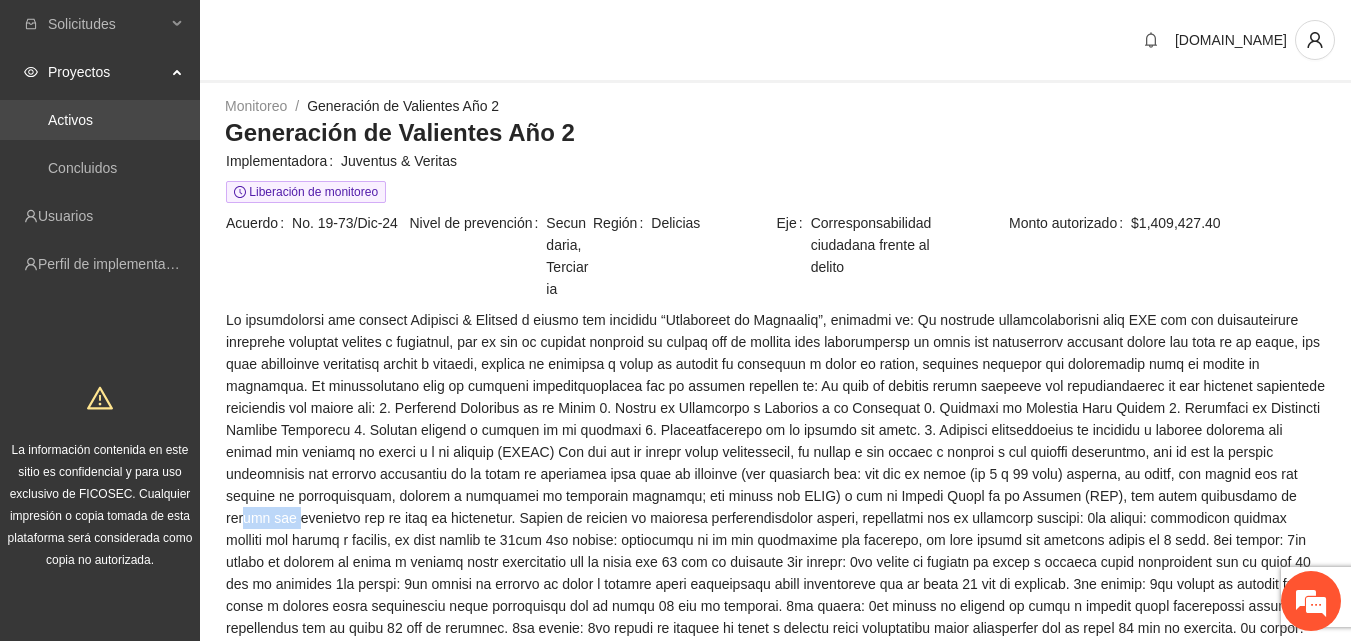 click on "Activos" at bounding box center [70, 120] 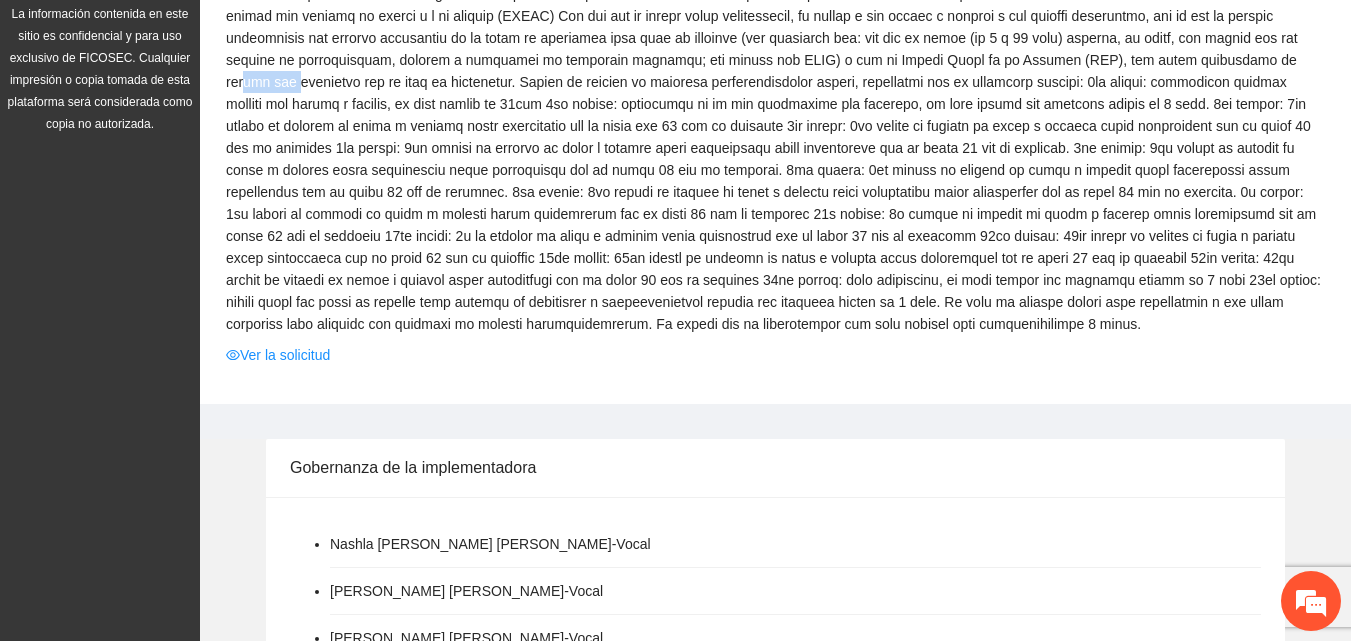 scroll, scrollTop: 800, scrollLeft: 0, axis: vertical 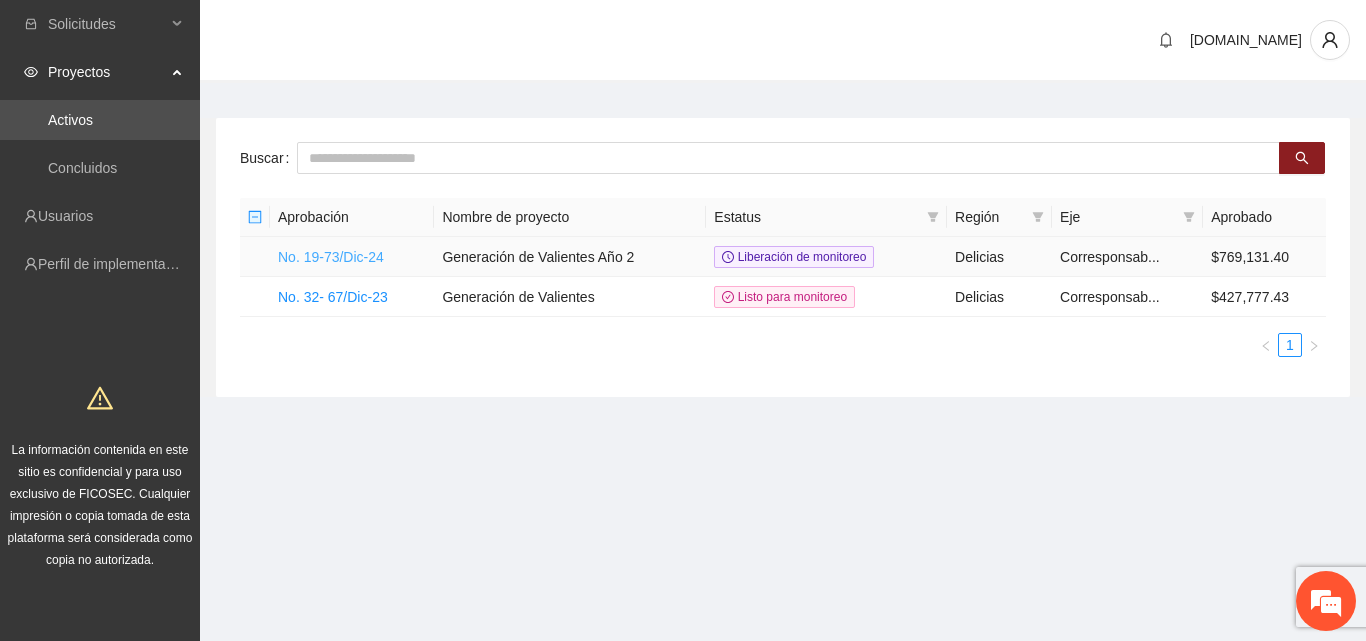 click on "No. 19-73/Dic-24" at bounding box center [331, 257] 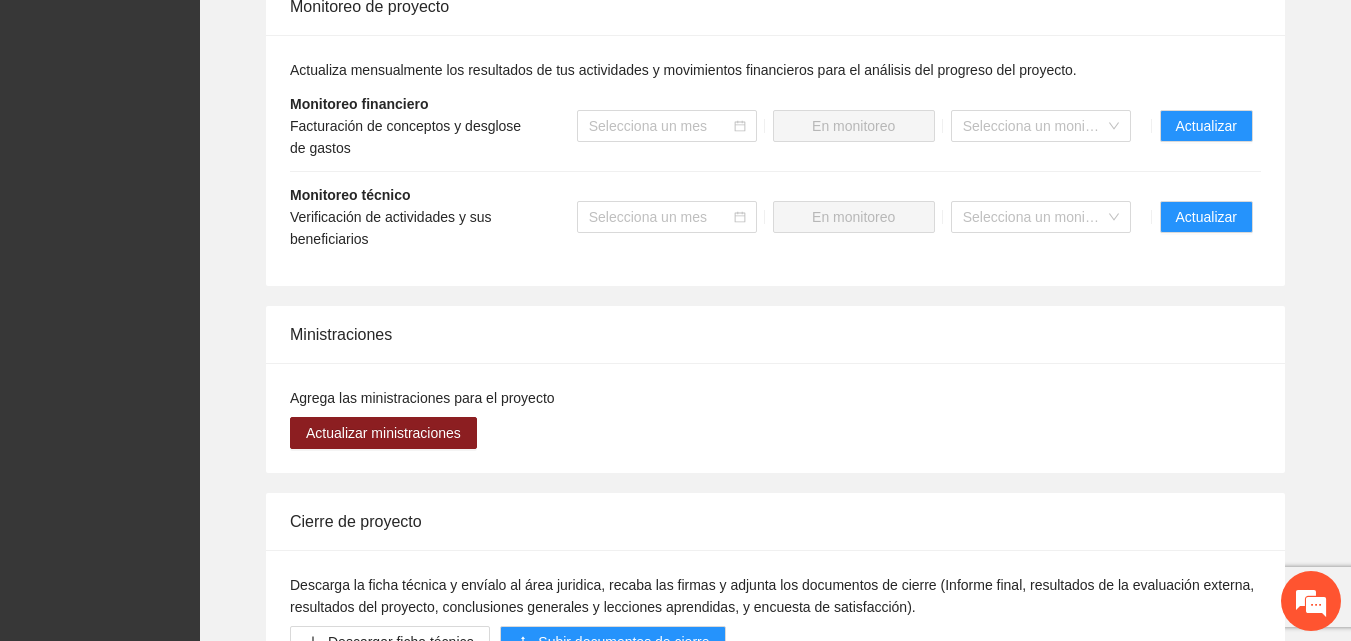 scroll, scrollTop: 1954, scrollLeft: 0, axis: vertical 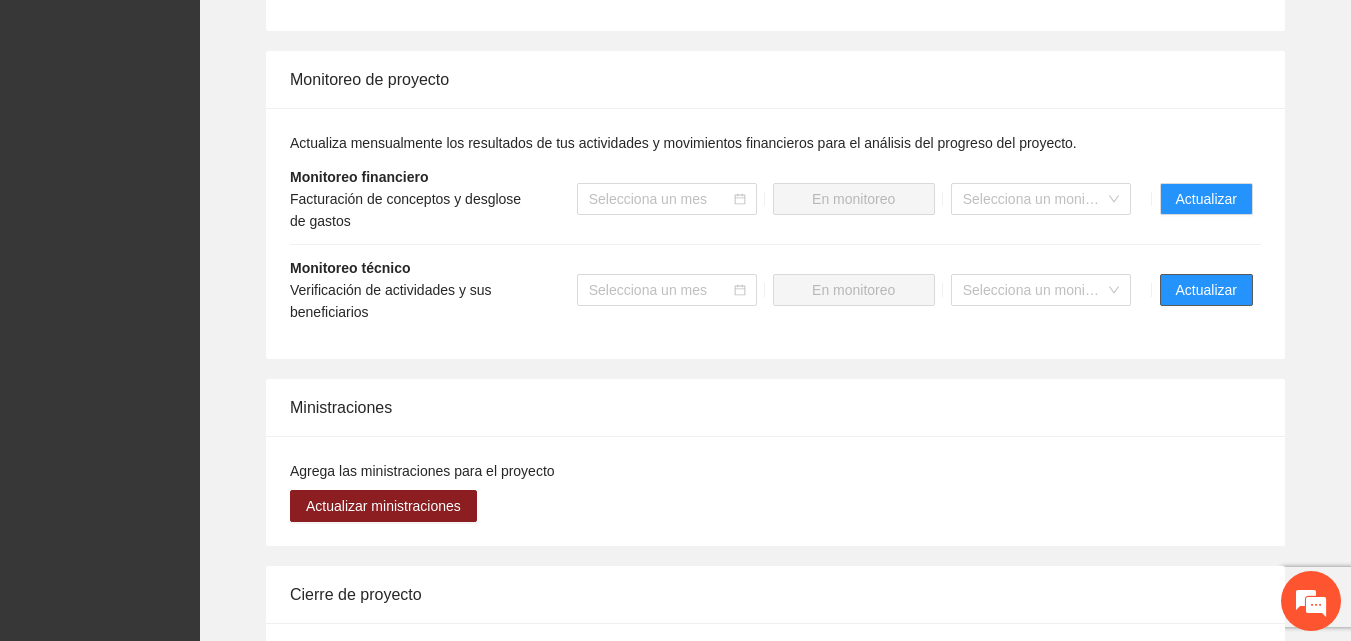 click on "Actualizar" at bounding box center [1206, 290] 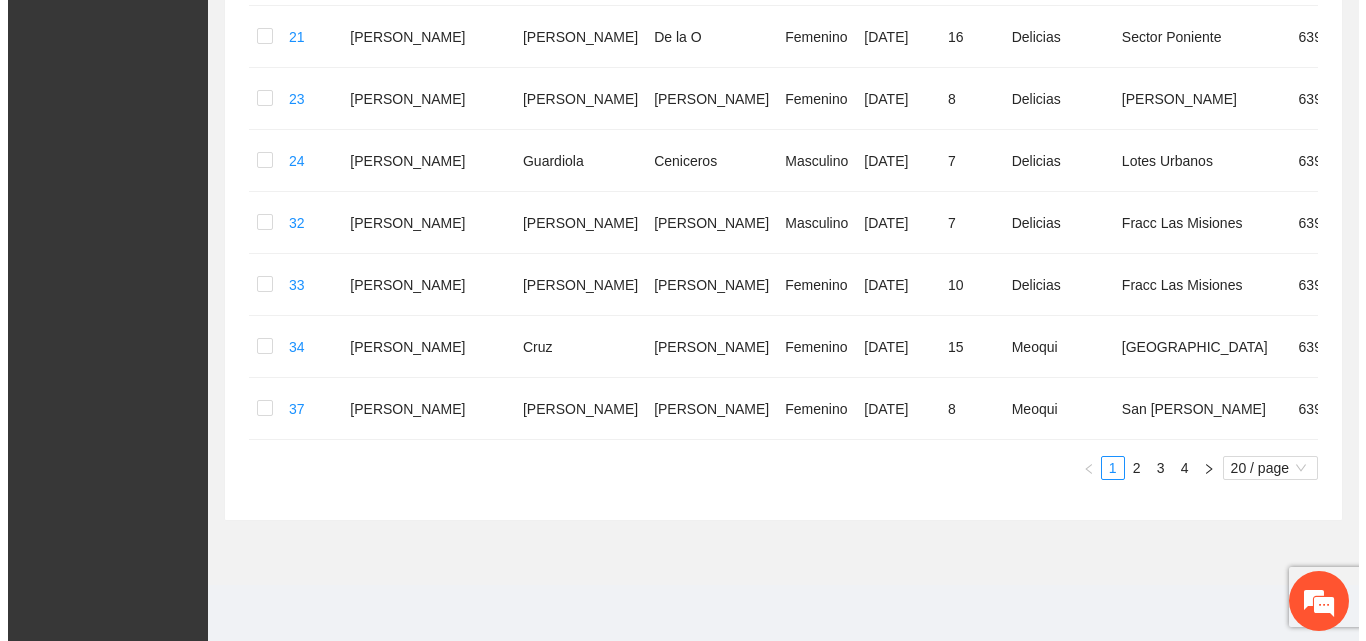 scroll, scrollTop: 0, scrollLeft: 0, axis: both 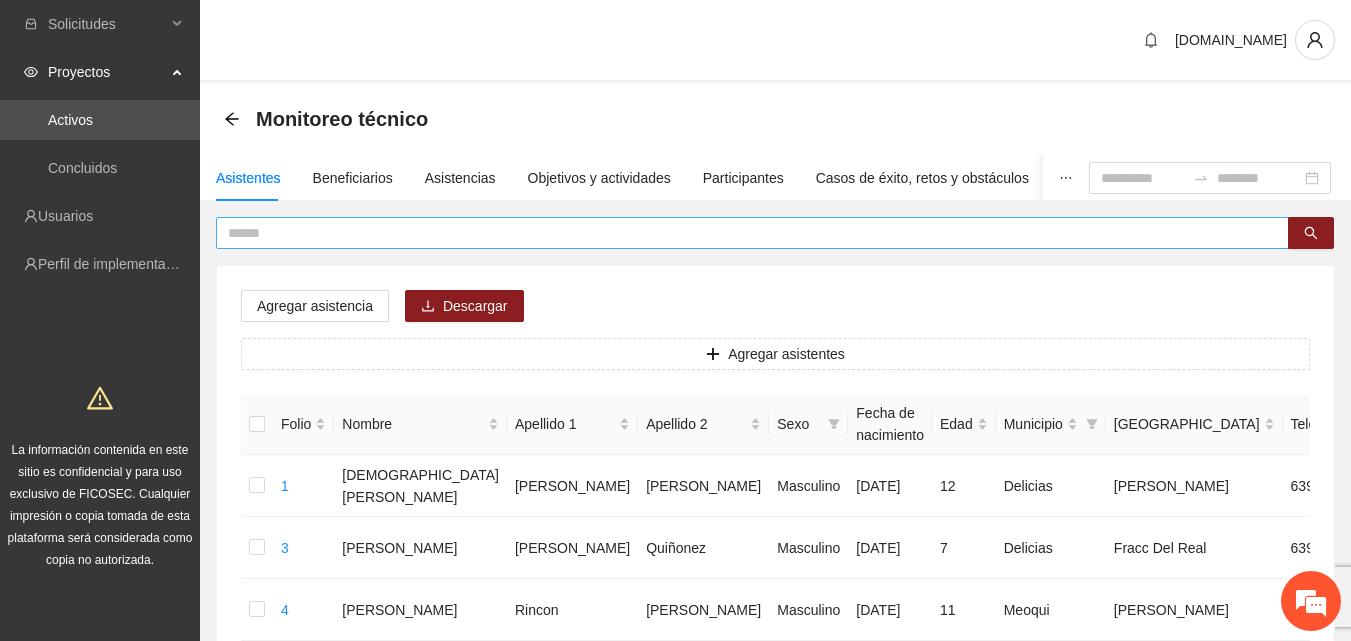 click at bounding box center (744, 233) 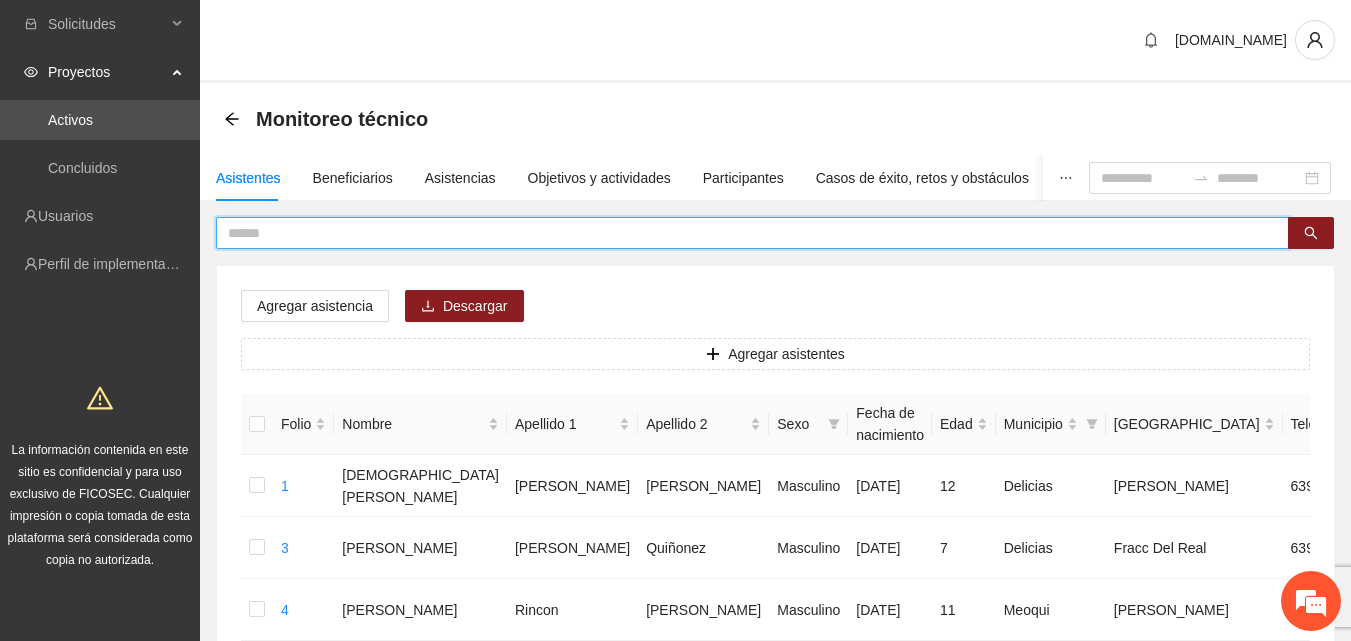 click at bounding box center (744, 233) 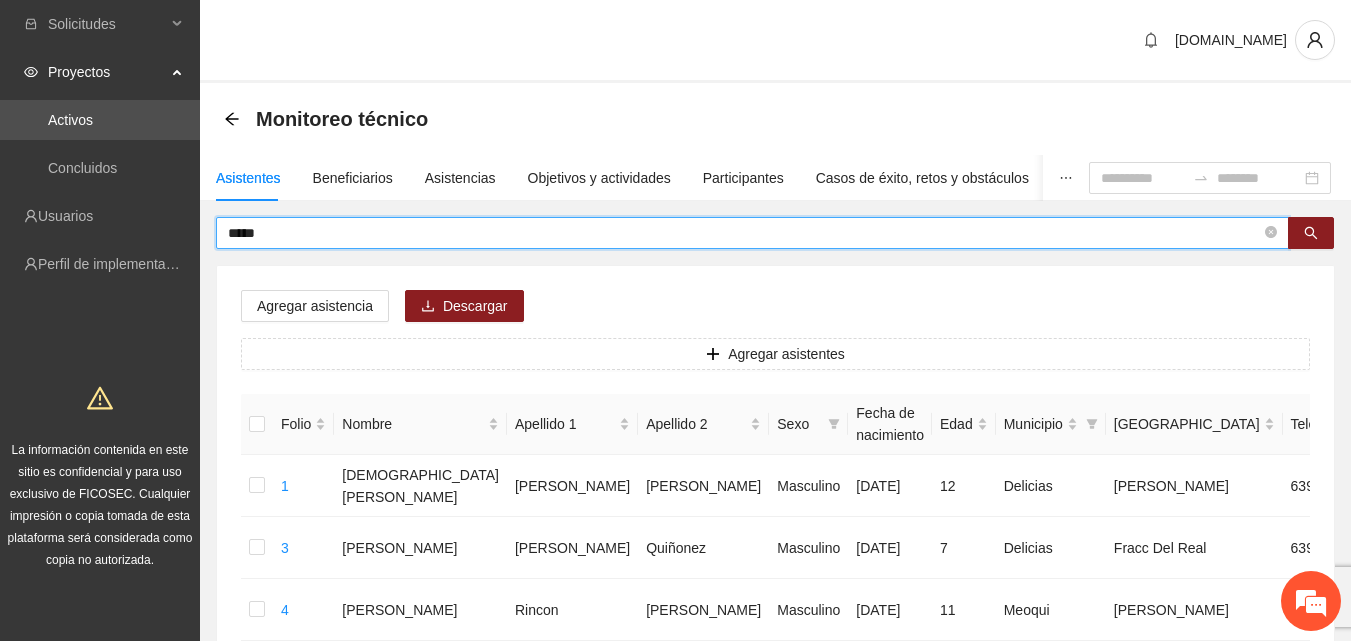 click on "*****" at bounding box center [744, 233] 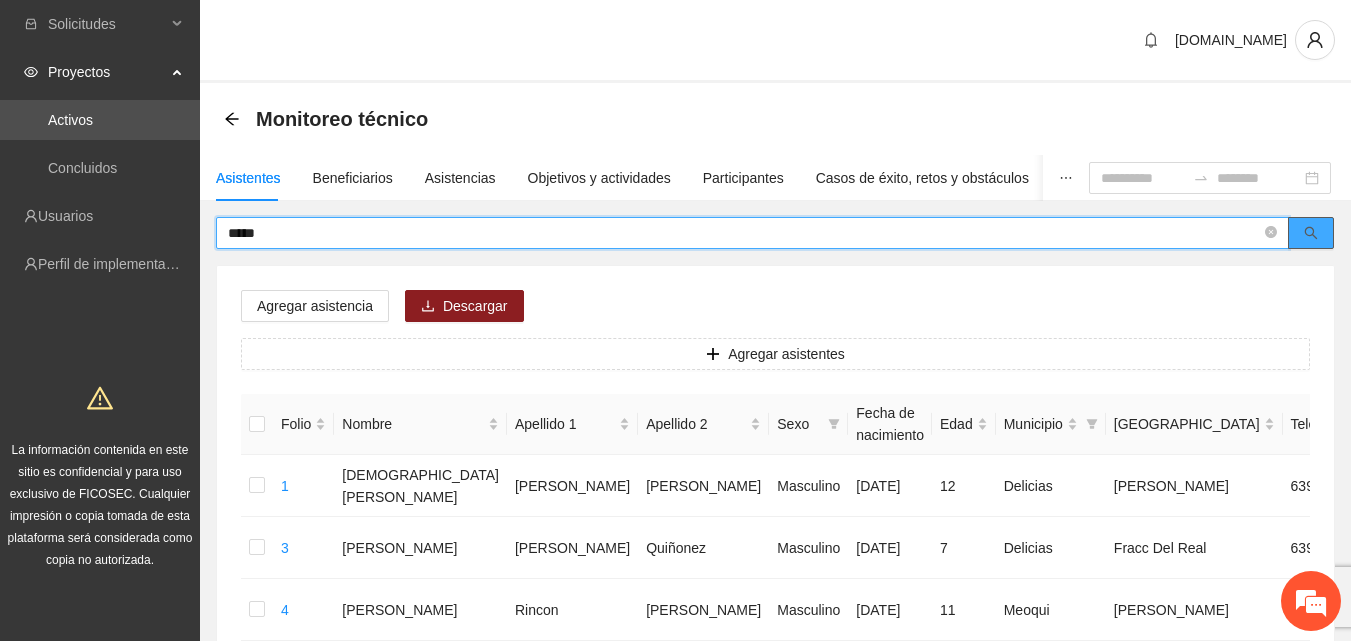 click at bounding box center (1311, 233) 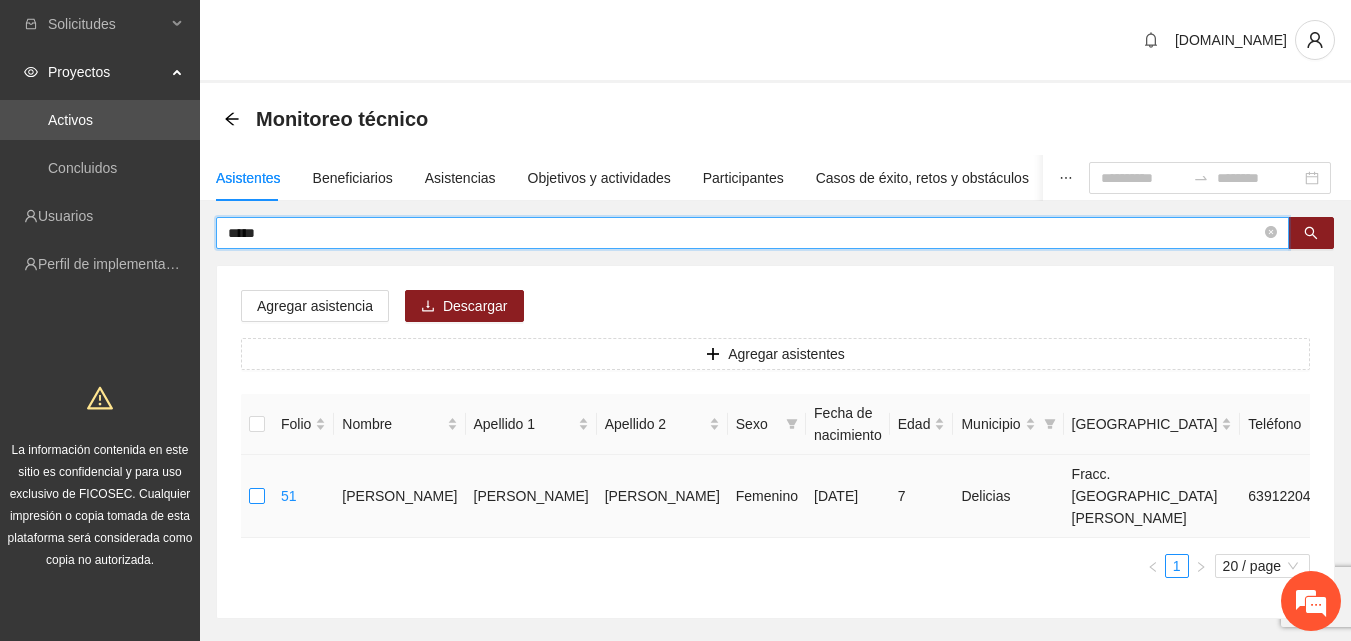 type on "*****" 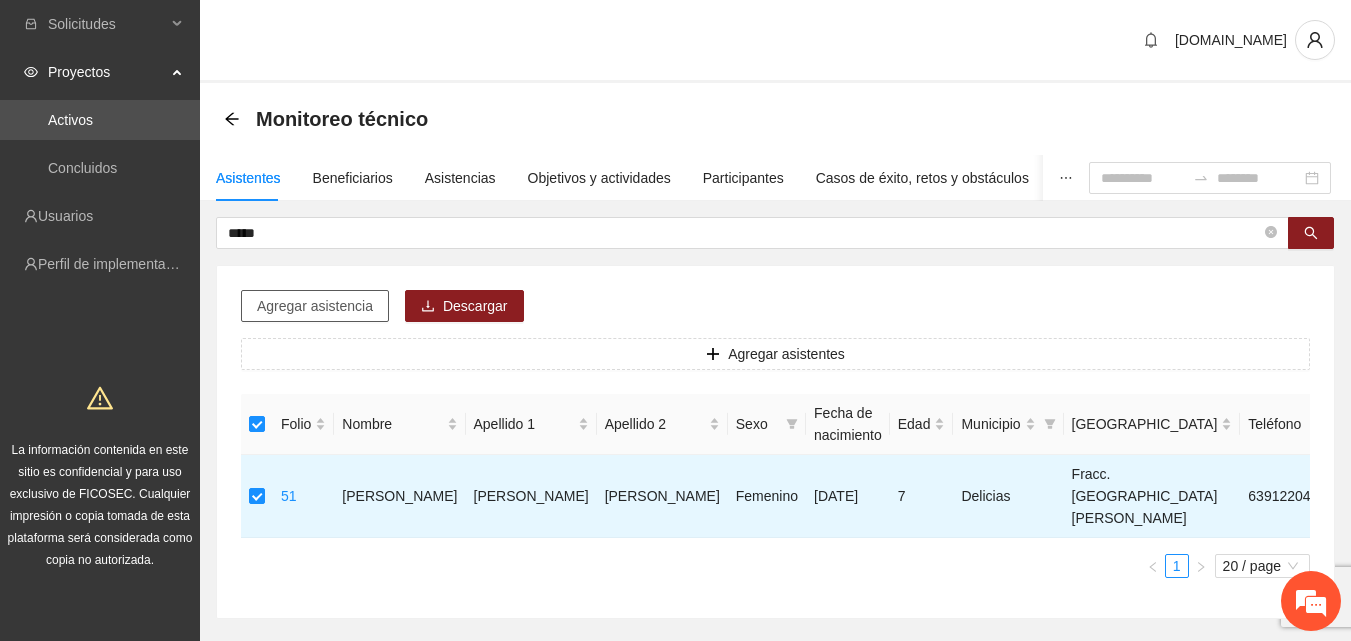 click on "Agregar asistencia" at bounding box center [315, 306] 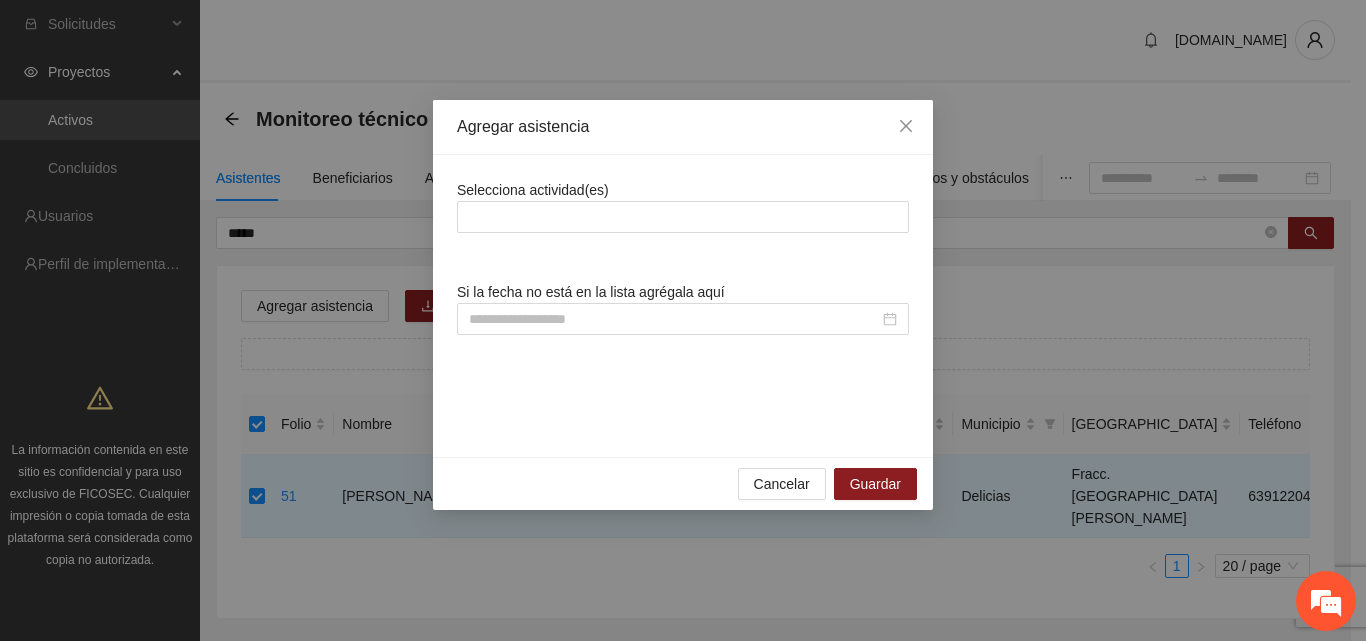 click on "Selecciona actividad(es)" at bounding box center [683, 206] 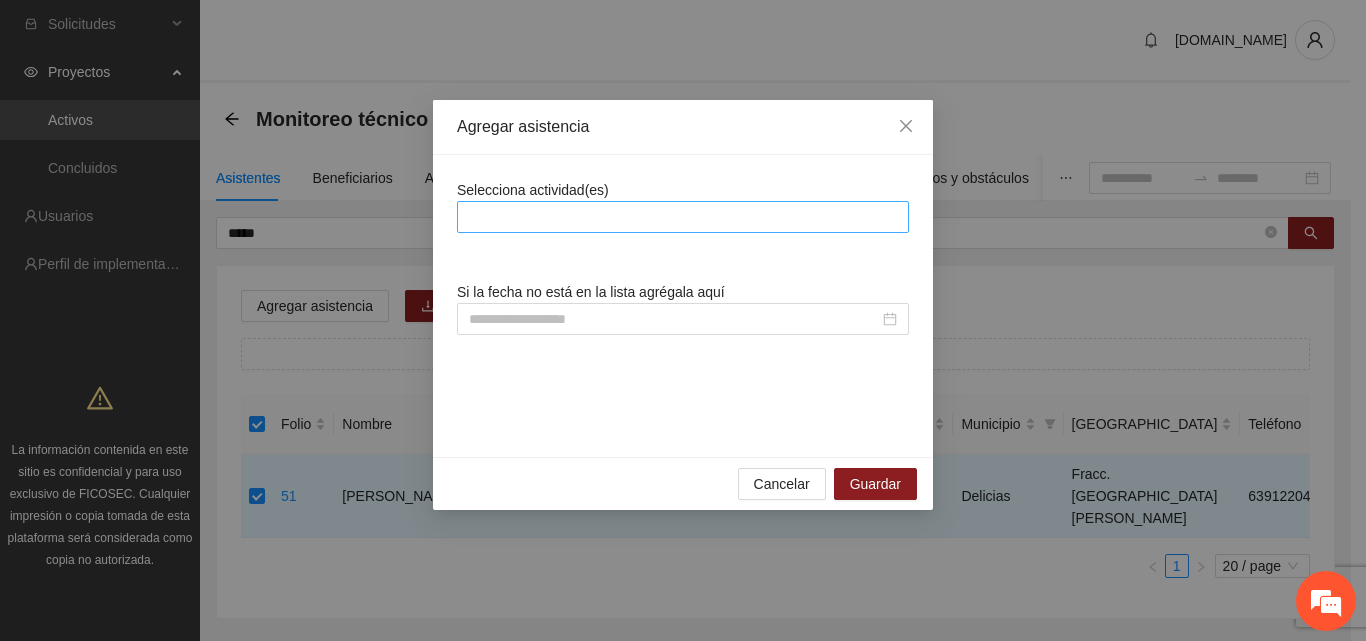 click at bounding box center [683, 217] 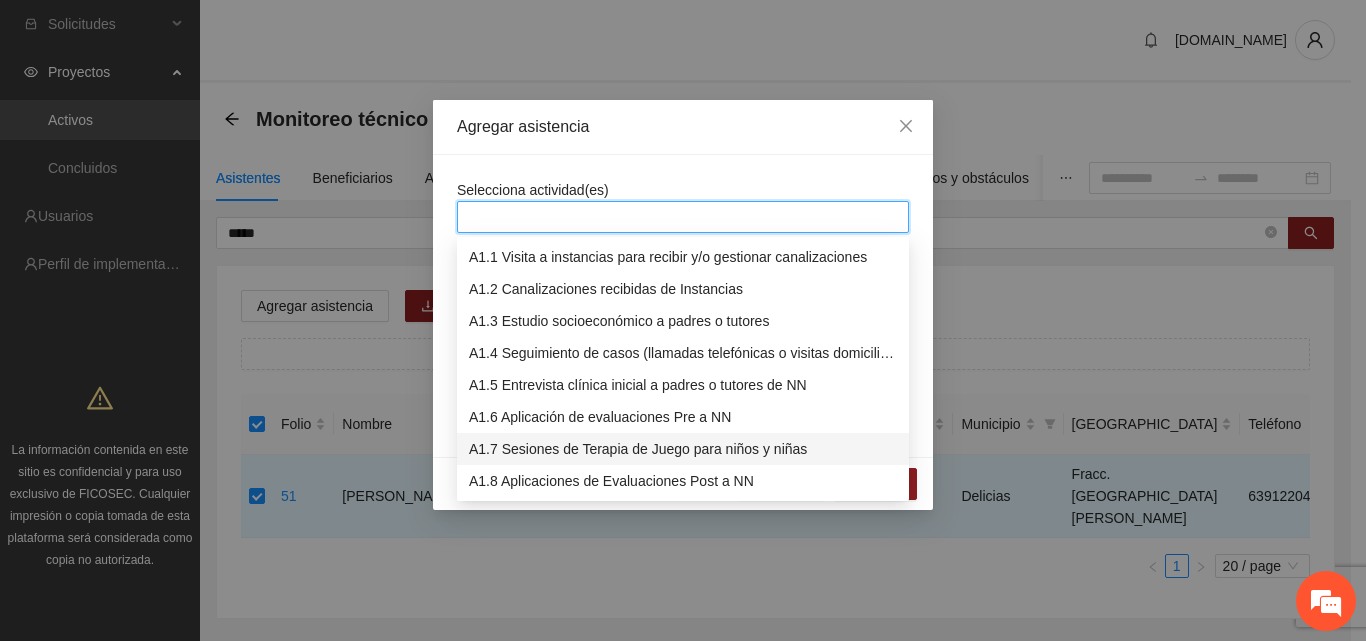 click on "A1.7 Sesiones de Terapia de Juego para niños y niñas" at bounding box center (683, 449) 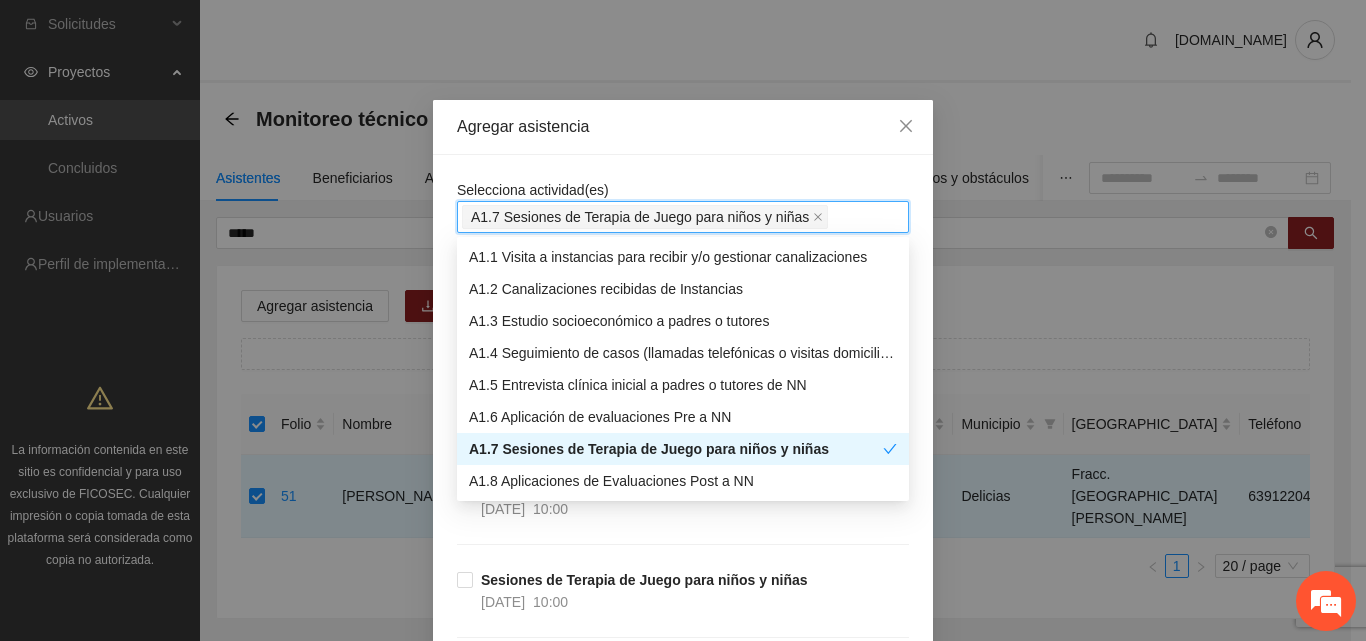 click on "Selecciona actividad(es) A1.7 Sesiones de Terapia de Juego para niños y niñas A1.7 Sesiones de Terapia de Juego para niños y niñas   Si la fecha no está en la lista agrégala aquí Sesiones de Terapia de Juego para niños y niñas [DATE] 10:00 Sesiones de Terapia de Juego para niños y niñas [DATE] 10:00 Sesiones de Terapia de Juego para niños y niñas [DATE] 10:00 Sesiones de Terapia de Juego para niños y niñas [DATE] 10:00 Sesiones de Terapia de Juego para niños y niñas [DATE] 10:00 Sesiones de Terapia de Juego para niños y niñas [DATE] 10:00 Sesiones de Terapia de Juego para niños y niñas [DATE] 10:00 Sesiones de Terapia de Juego para niños y niñas [DATE] 12:00 Sesiones de Terapia de Juego para niños y niñas [DATE] 10:00 Sesiones de Terapia de Juego para niños y niñas [DATE] 10:00 Sesiones de Terapia de Juego para niños y niñas [DATE] 10:00 Sesiones de Terapia de Juego para niños y niñas [DATE] 09:00 [DATE] 10:00 [DATE] 10:00" at bounding box center [683, 7141] 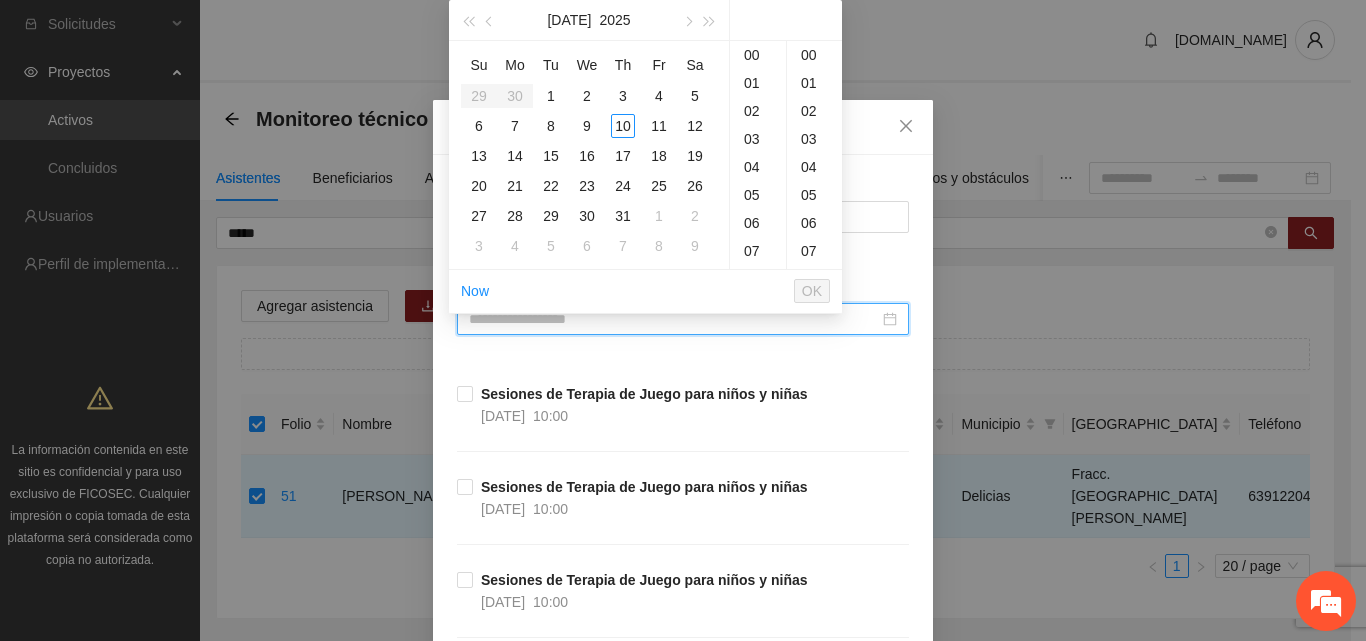 click at bounding box center (674, 319) 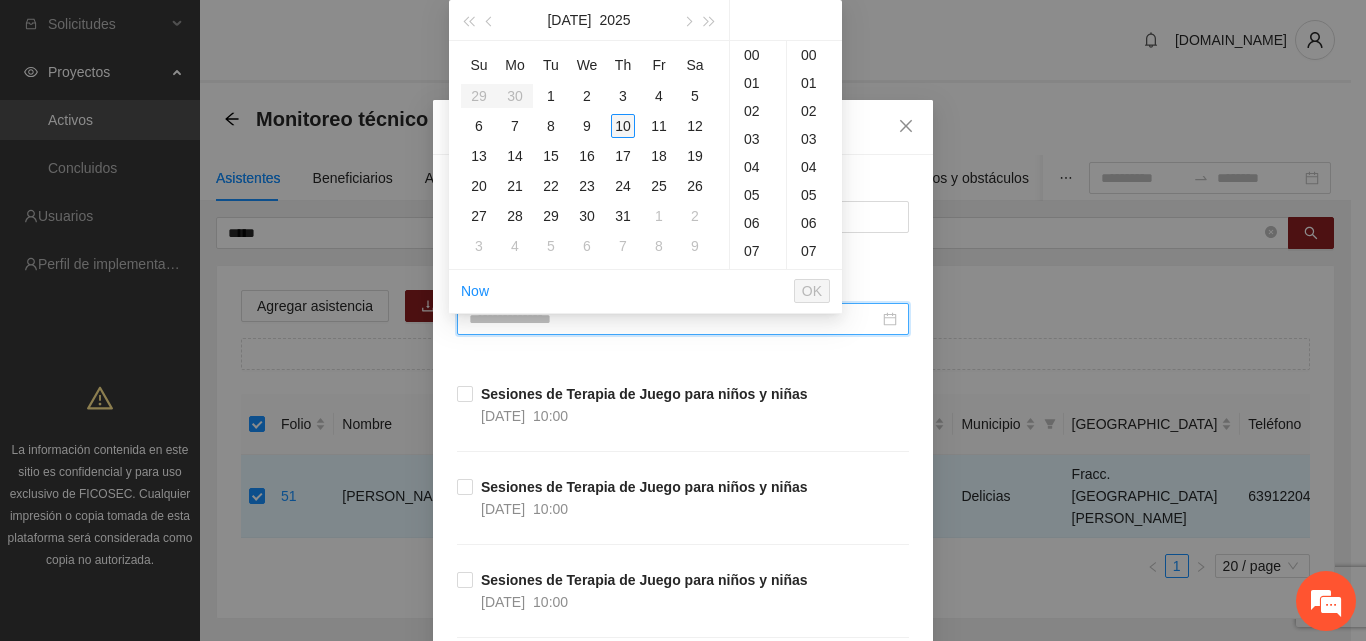 click on "10" at bounding box center [623, 126] 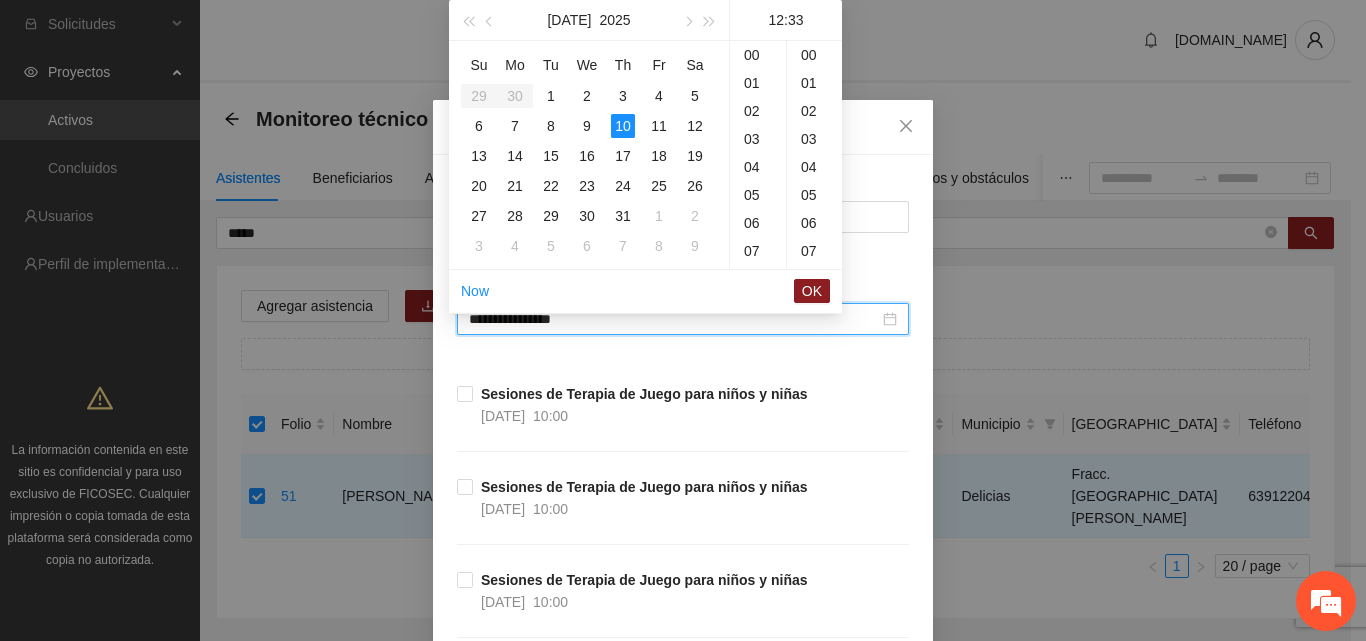 scroll, scrollTop: 336, scrollLeft: 0, axis: vertical 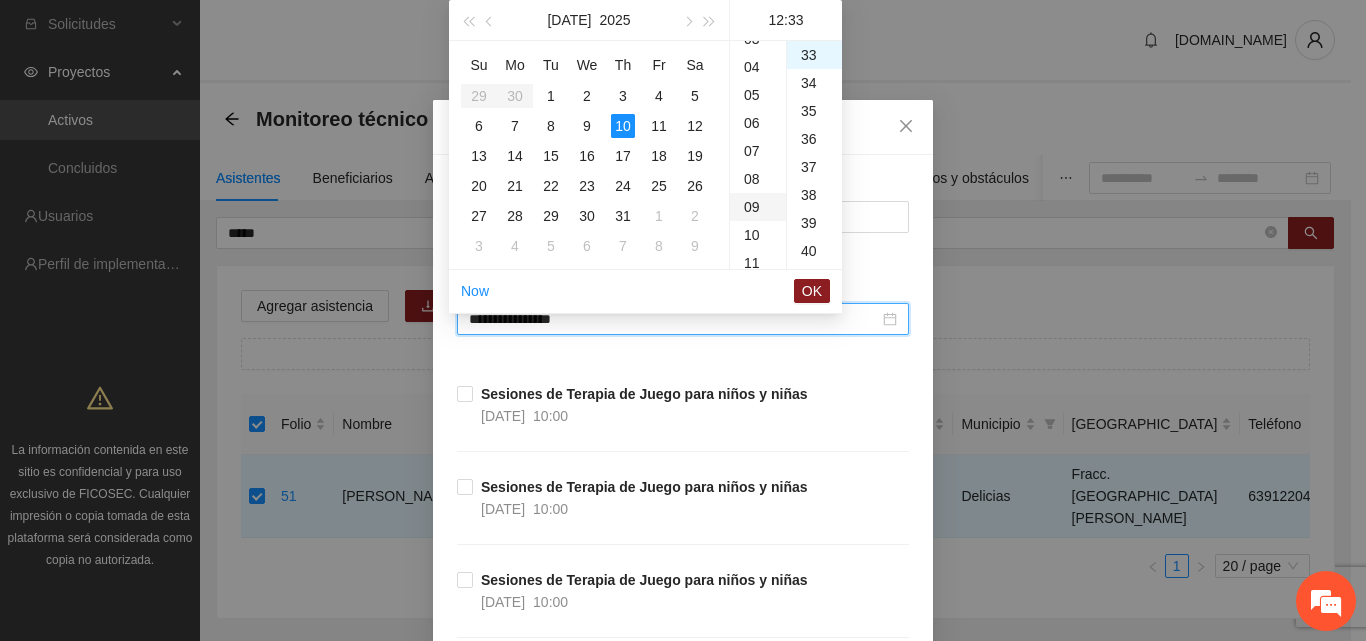 click on "09" at bounding box center [758, 207] 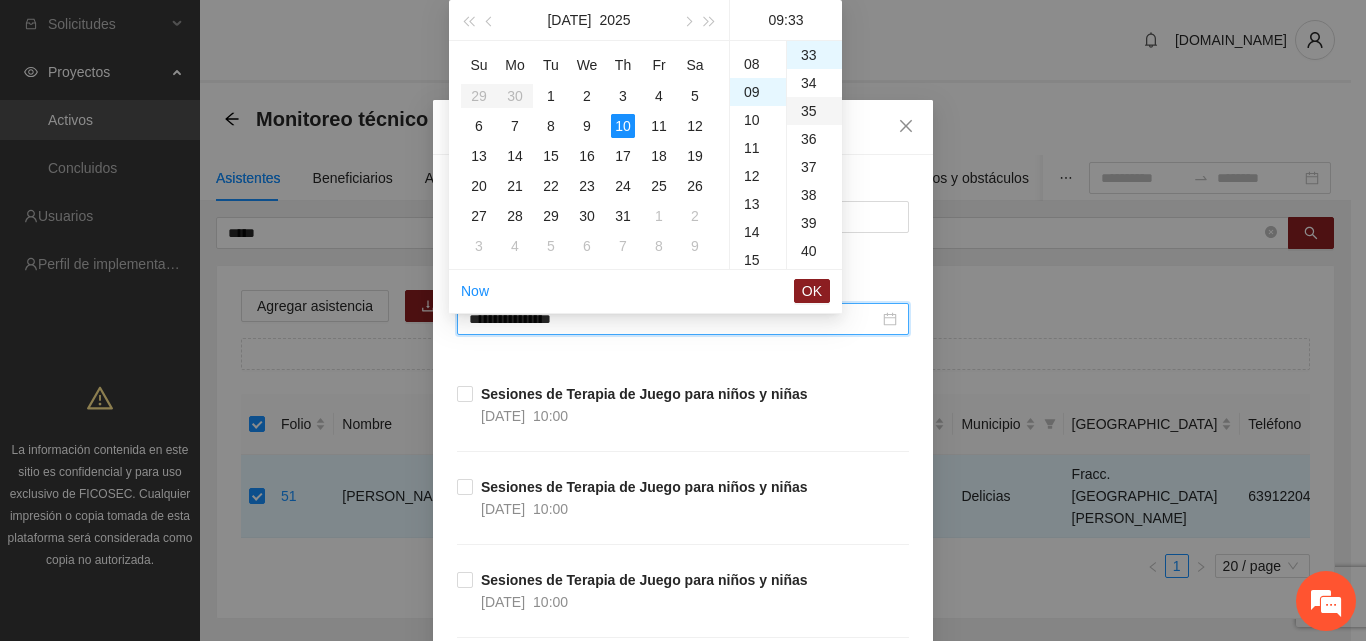 scroll, scrollTop: 252, scrollLeft: 0, axis: vertical 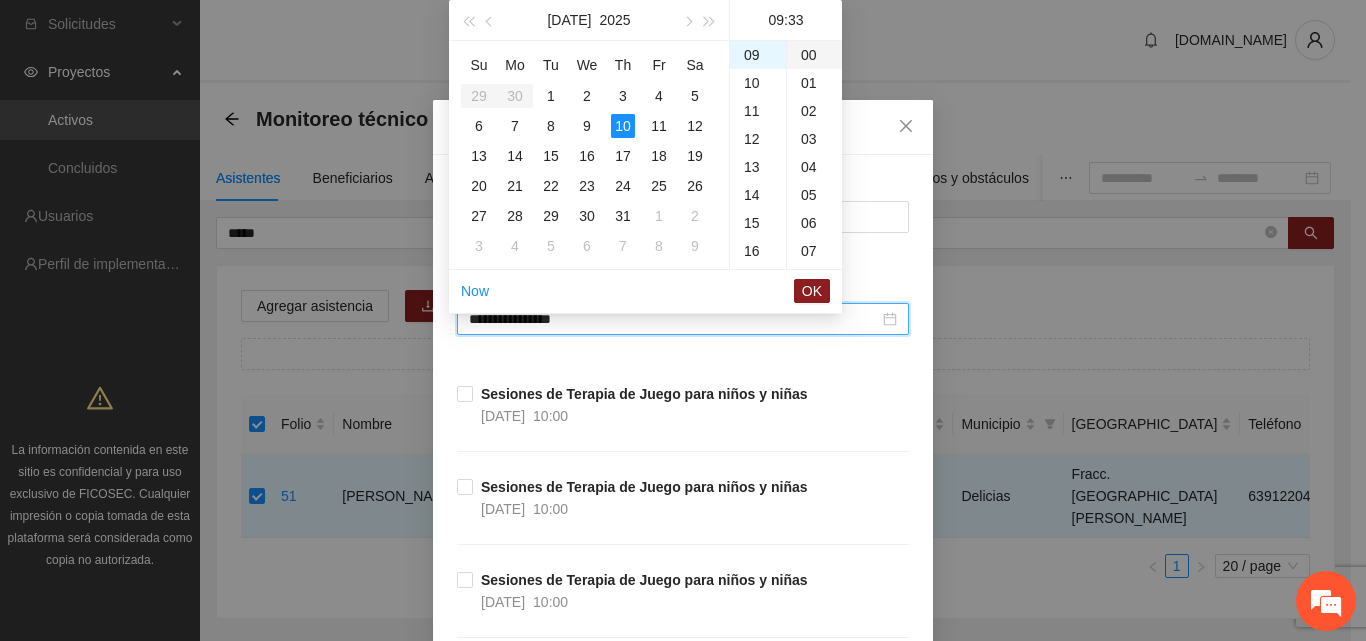 click on "00" at bounding box center (814, 55) 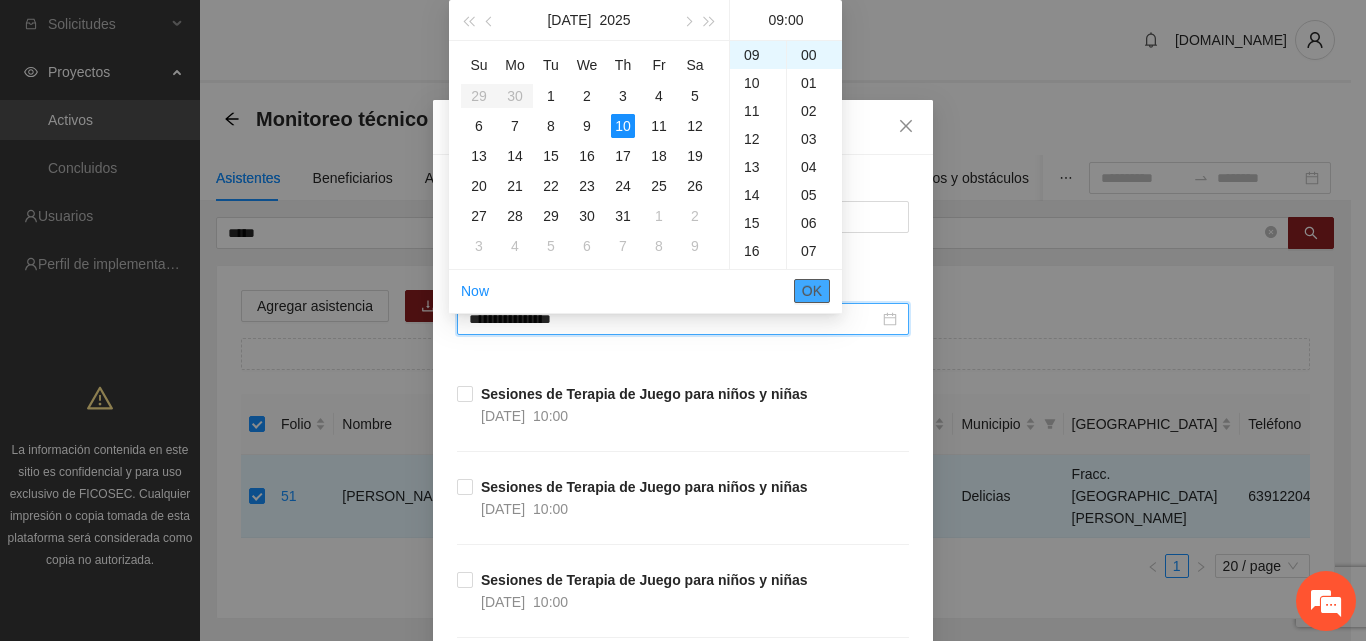 click on "OK" at bounding box center (812, 291) 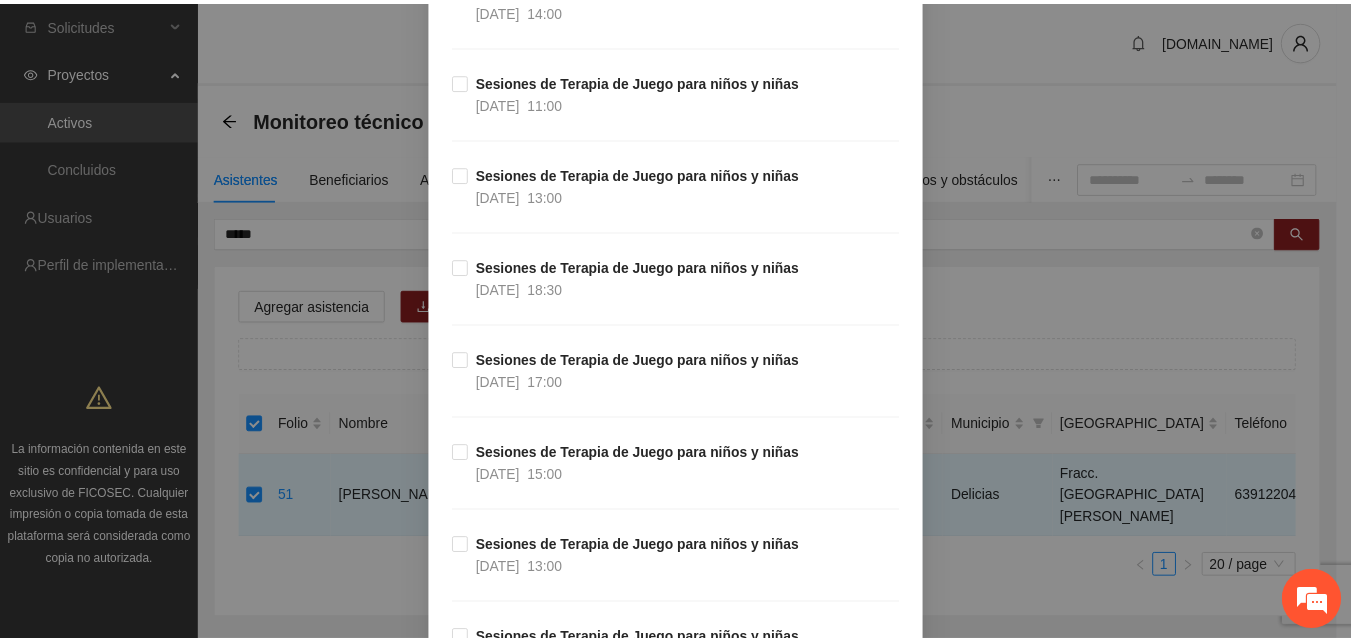 scroll, scrollTop: 13563, scrollLeft: 0, axis: vertical 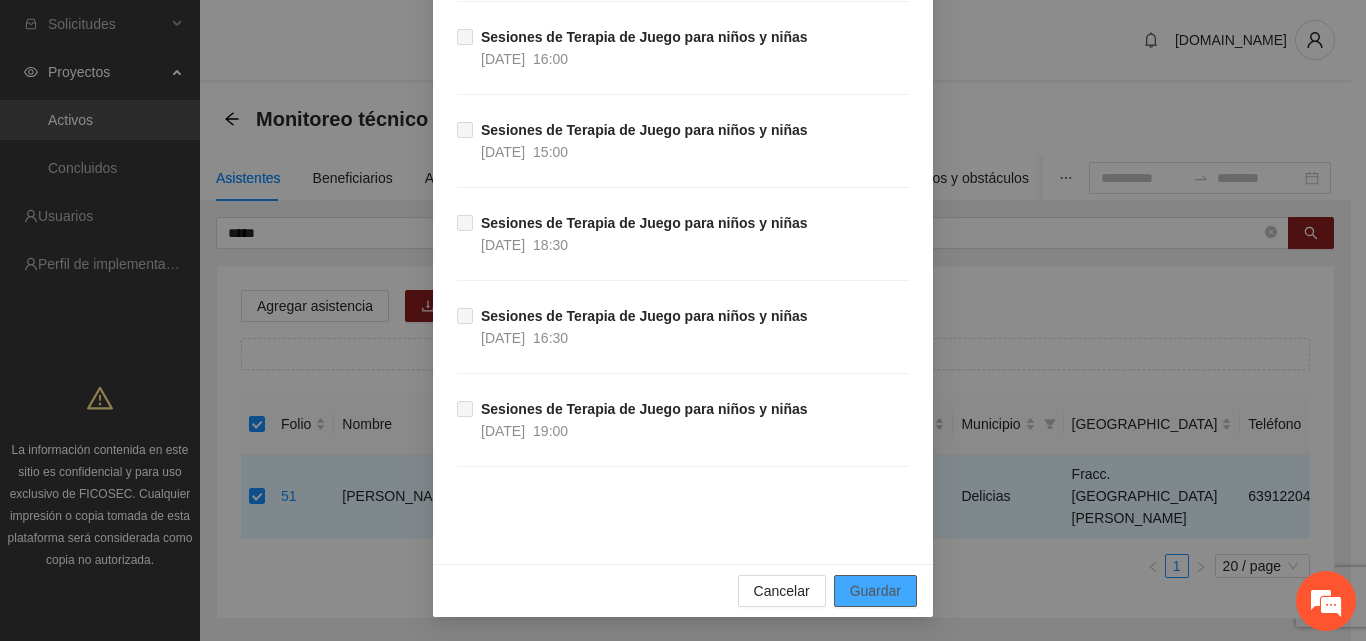 click on "Guardar" at bounding box center [875, 591] 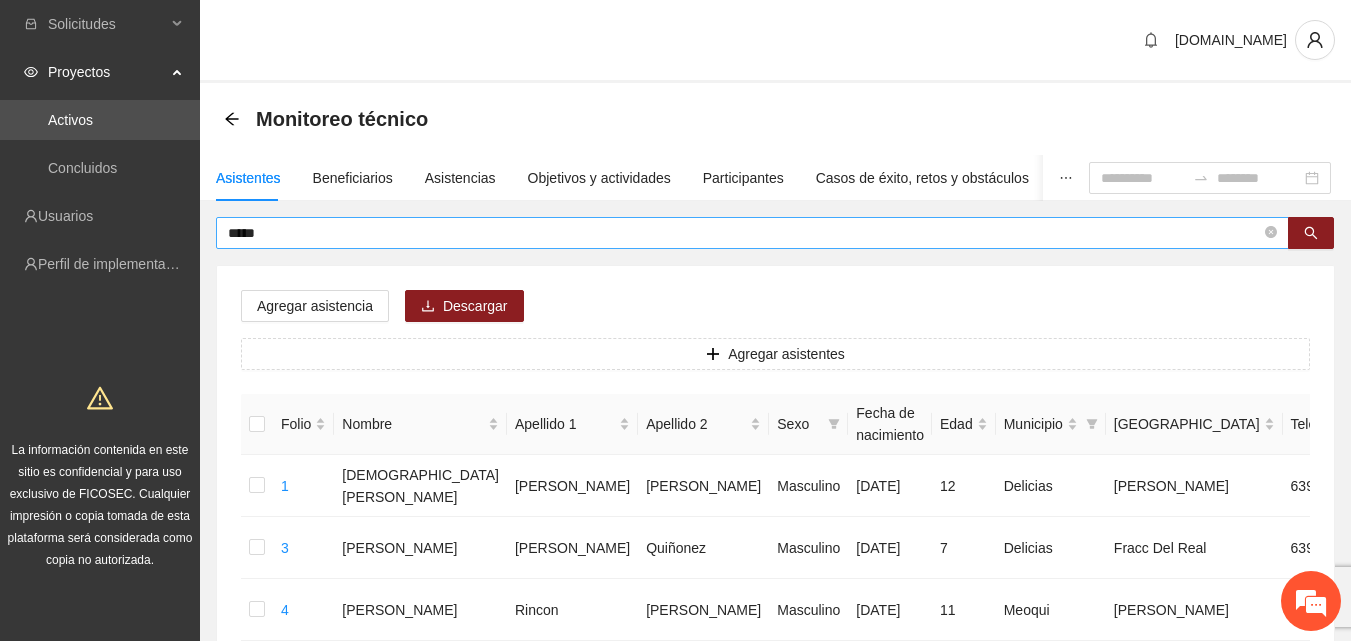 click on "*****" at bounding box center [744, 233] 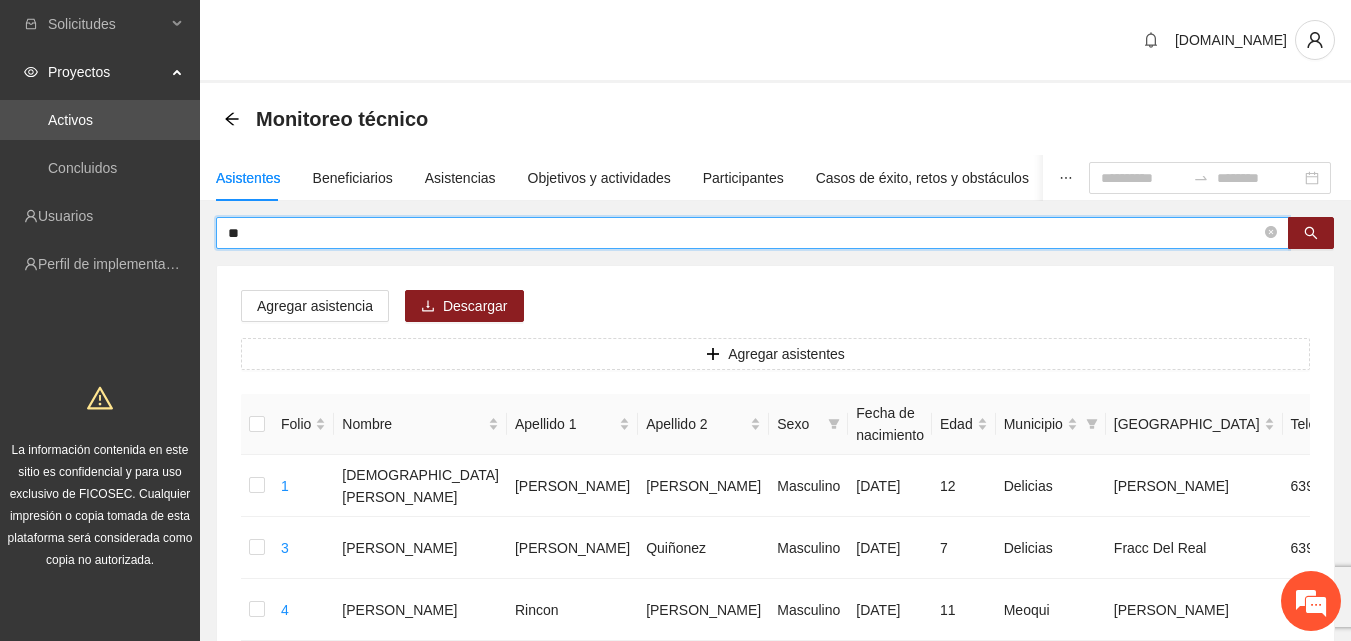 type on "*" 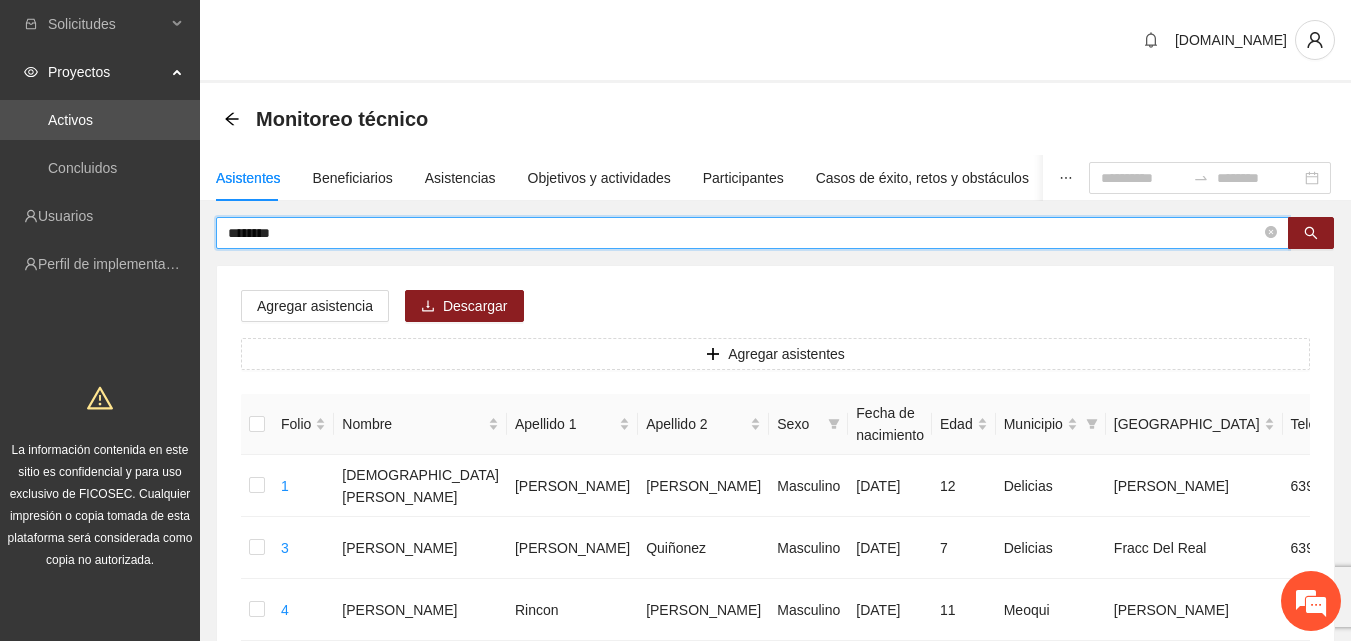 type on "********" 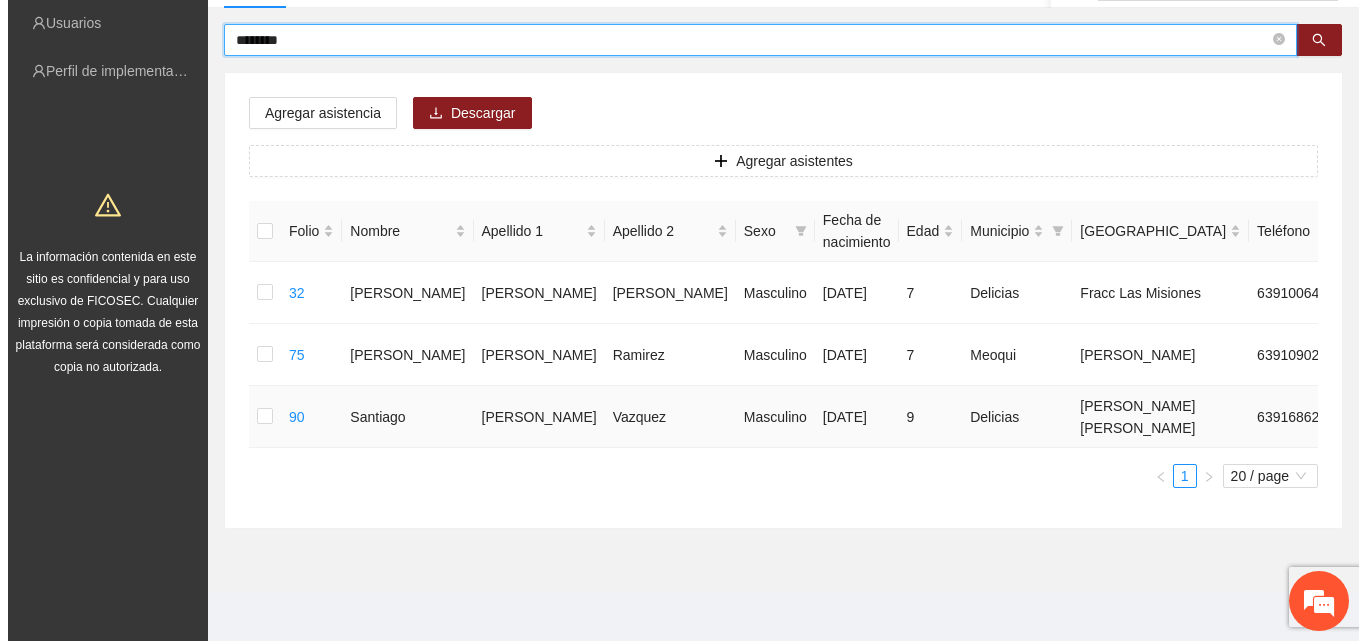 scroll, scrollTop: 200, scrollLeft: 0, axis: vertical 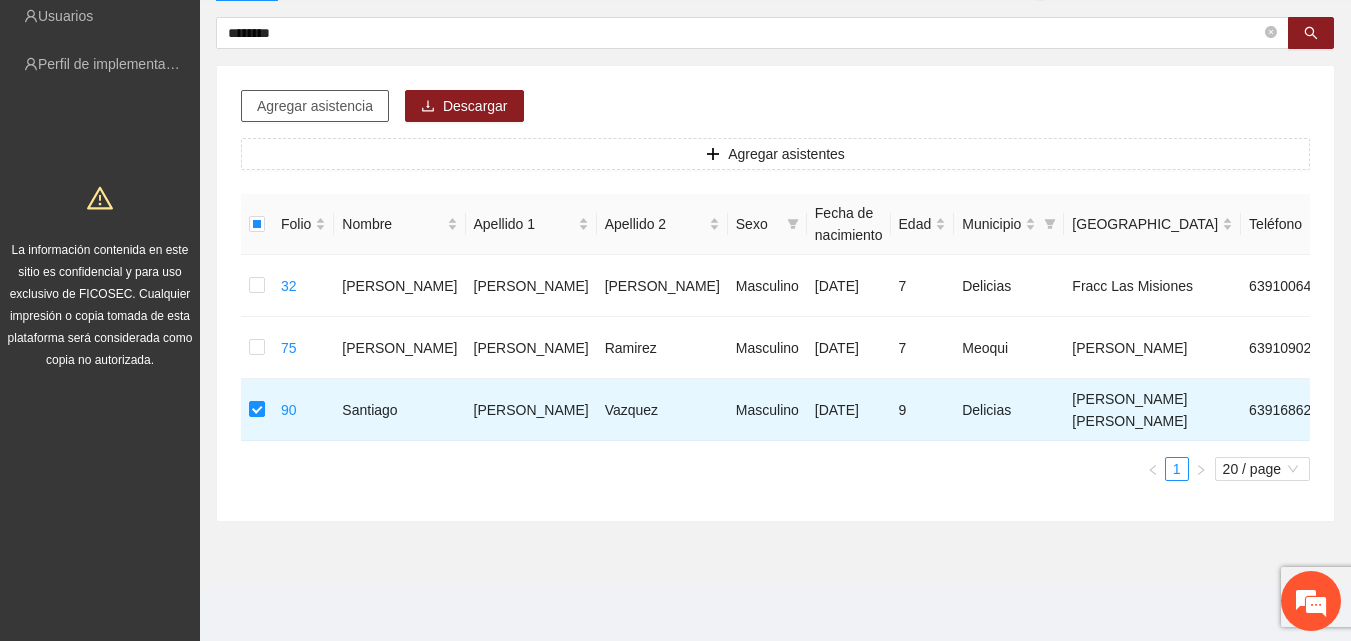 click on "Agregar asistencia" at bounding box center (315, 106) 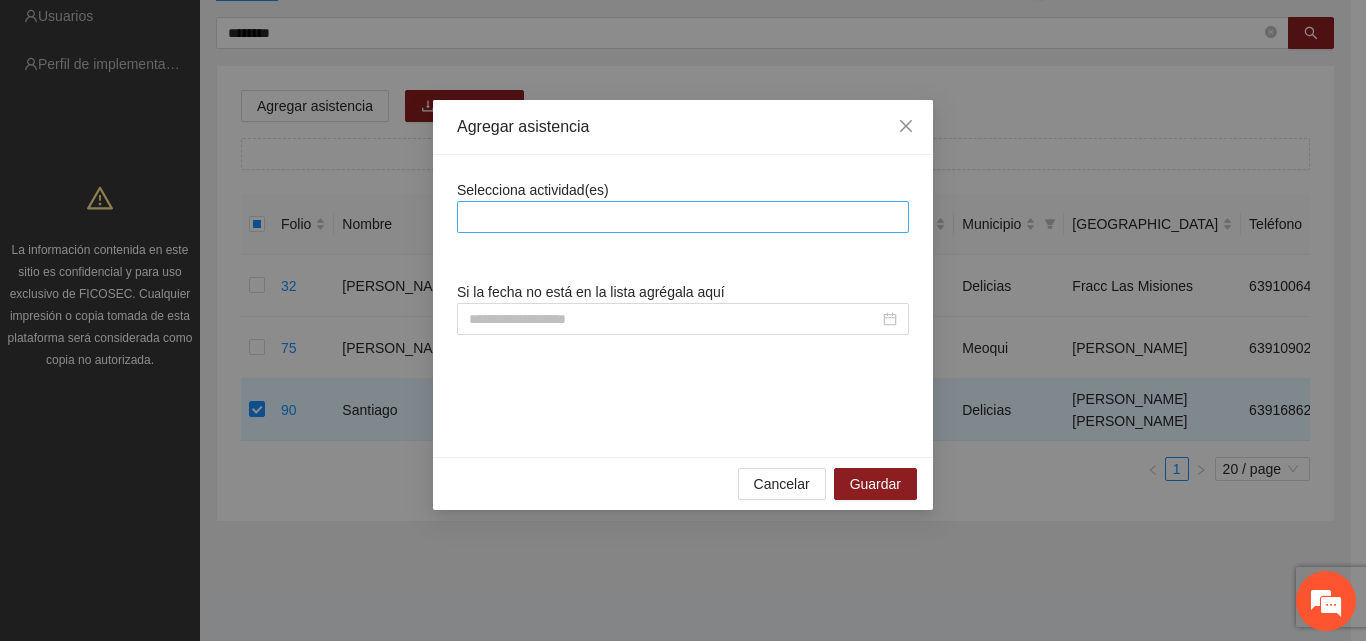 click at bounding box center (683, 217) 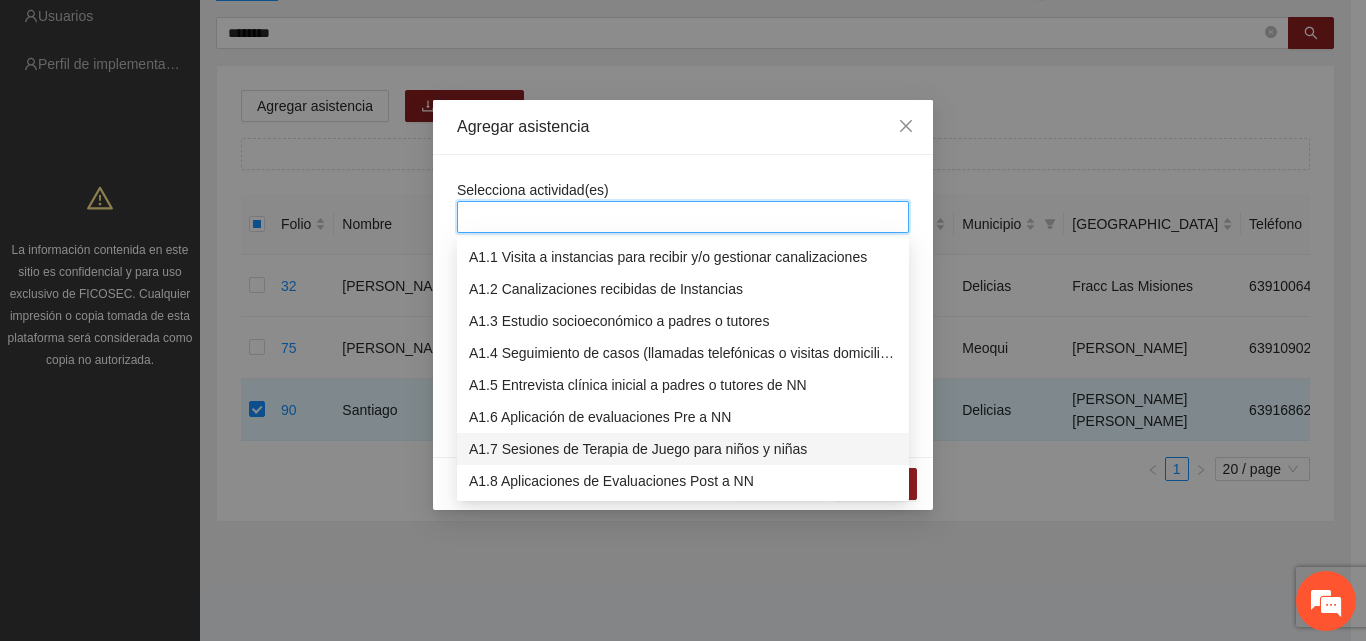 click on "A1.7 Sesiones de Terapia de Juego para niños y niñas" at bounding box center [683, 449] 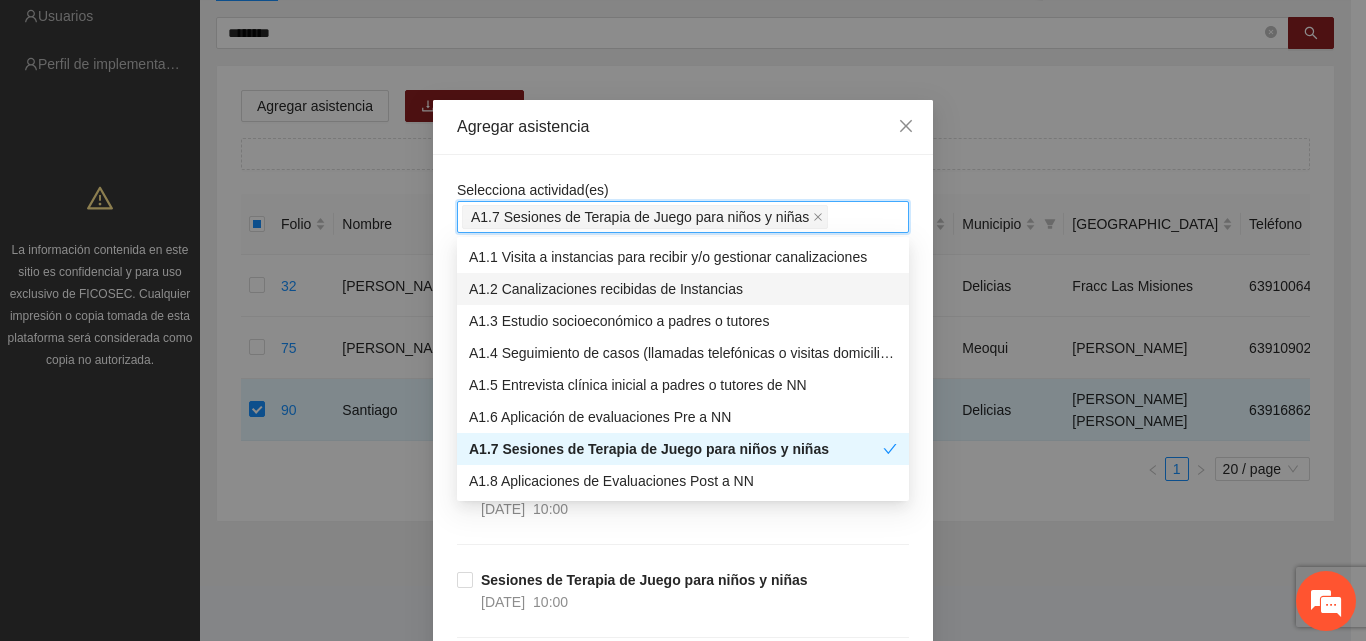 click on "Selecciona actividad(es) A1.7 Sesiones de Terapia de Juego para niños y niñas A1.7 Sesiones de Terapia de Juego para niños y niñas   Si la fecha no está en la lista agrégala aquí Sesiones de Terapia de Juego para niños y niñas [DATE] 10:00 Sesiones de Terapia de Juego para niños y niñas [DATE] 10:00 Sesiones de Terapia de Juego para niños y niñas [DATE] 10:00 Sesiones de Terapia de Juego para niños y niñas [DATE] 10:00 Sesiones de Terapia de Juego para niños y niñas [DATE] 10:00 Sesiones de Terapia de Juego para niños y niñas [DATE] 10:00 Sesiones de Terapia de Juego para niños y niñas [DATE] 10:00 Sesiones de Terapia de Juego para niños y niñas [DATE] 12:00 Sesiones de Terapia de Juego para niños y niñas [DATE] 10:00 Sesiones de Terapia de Juego para niños y niñas [DATE] 10:00 Sesiones de Terapia de Juego para niños y niñas [DATE] 10:00 Sesiones de Terapia de Juego para niños y niñas [DATE] 09:00 [DATE] 10:00 [DATE] 10:00" at bounding box center (683, 7141) 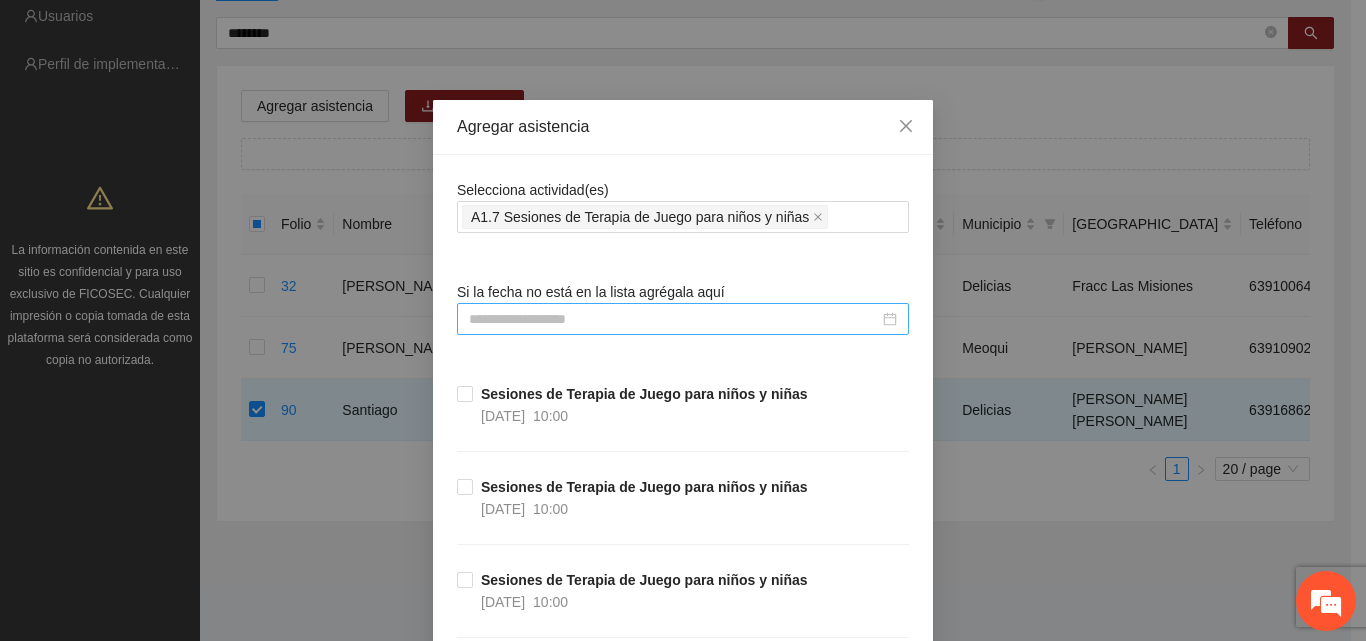 click at bounding box center (674, 319) 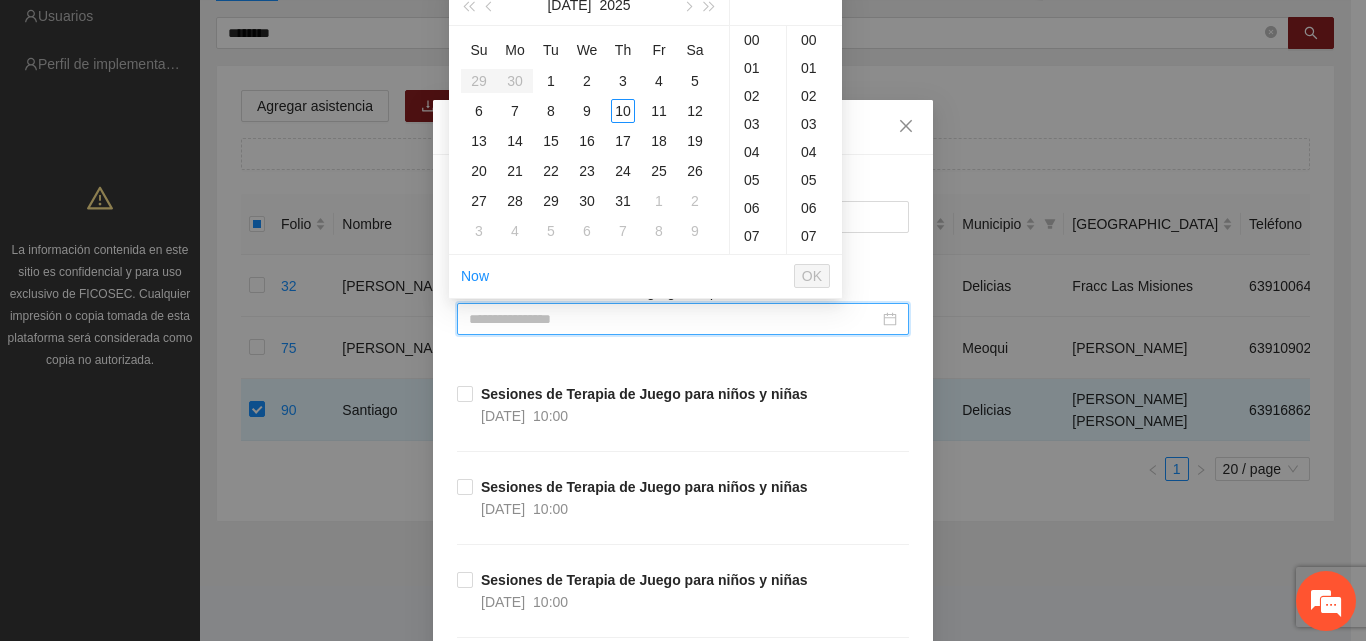 type on "**********" 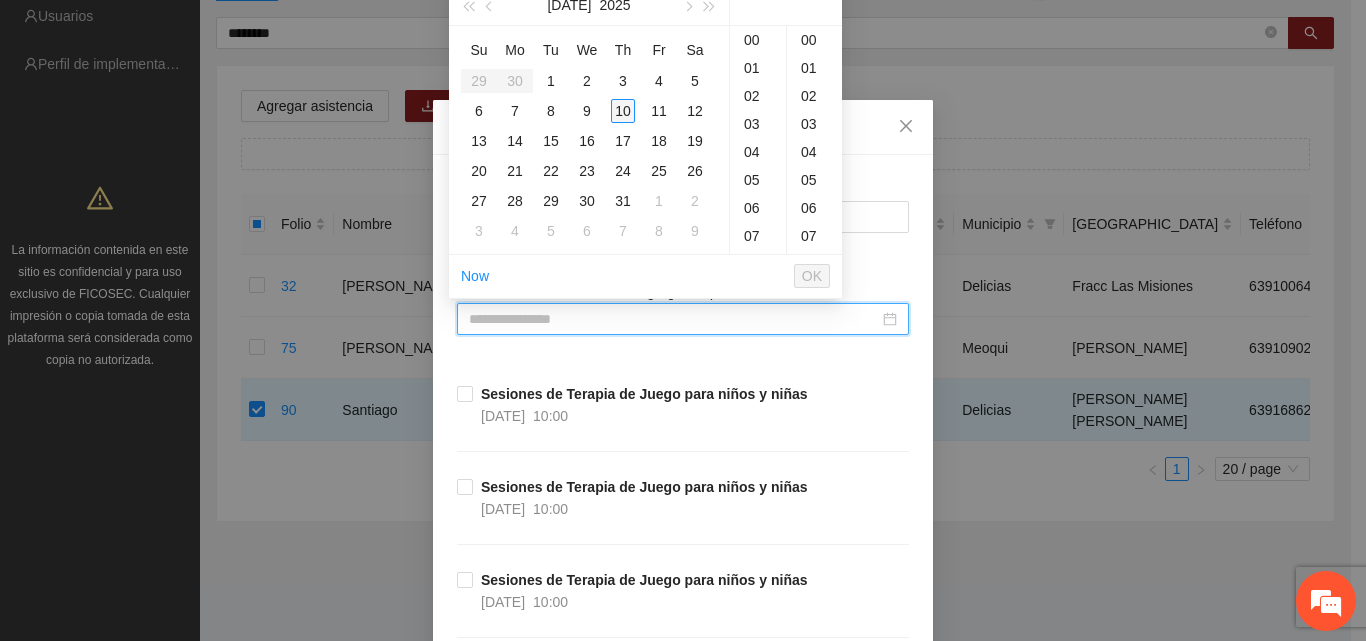 click on "10" at bounding box center [623, 111] 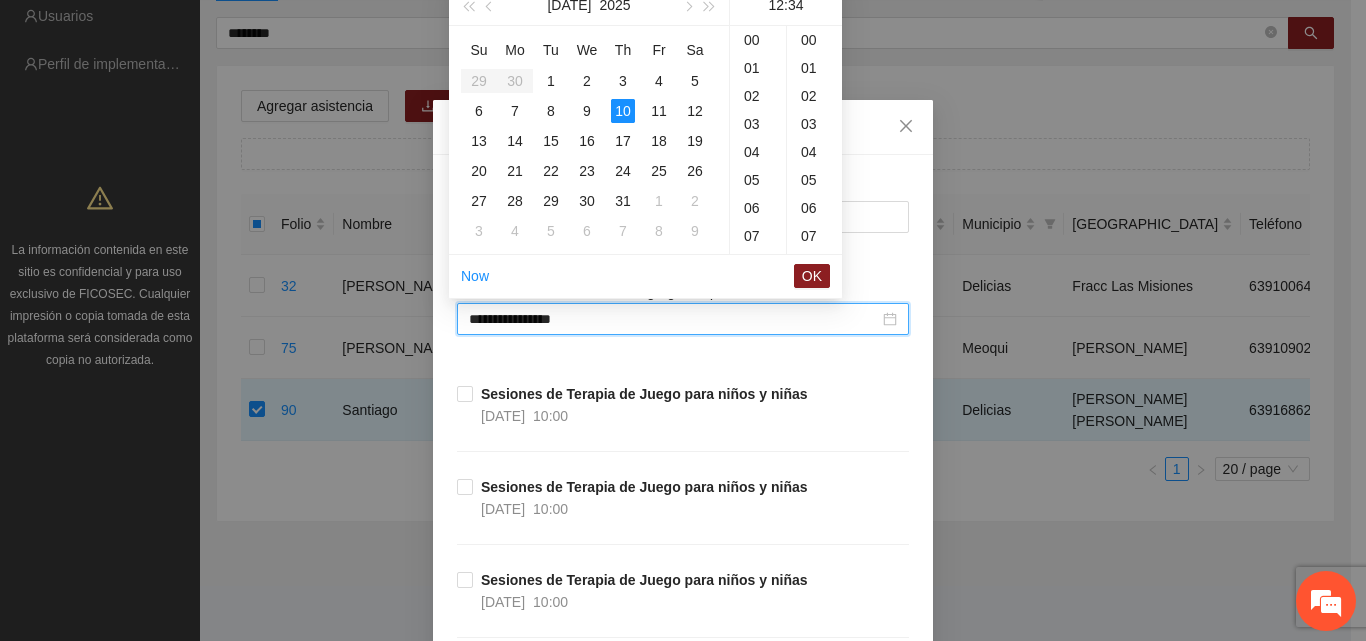 scroll, scrollTop: 336, scrollLeft: 0, axis: vertical 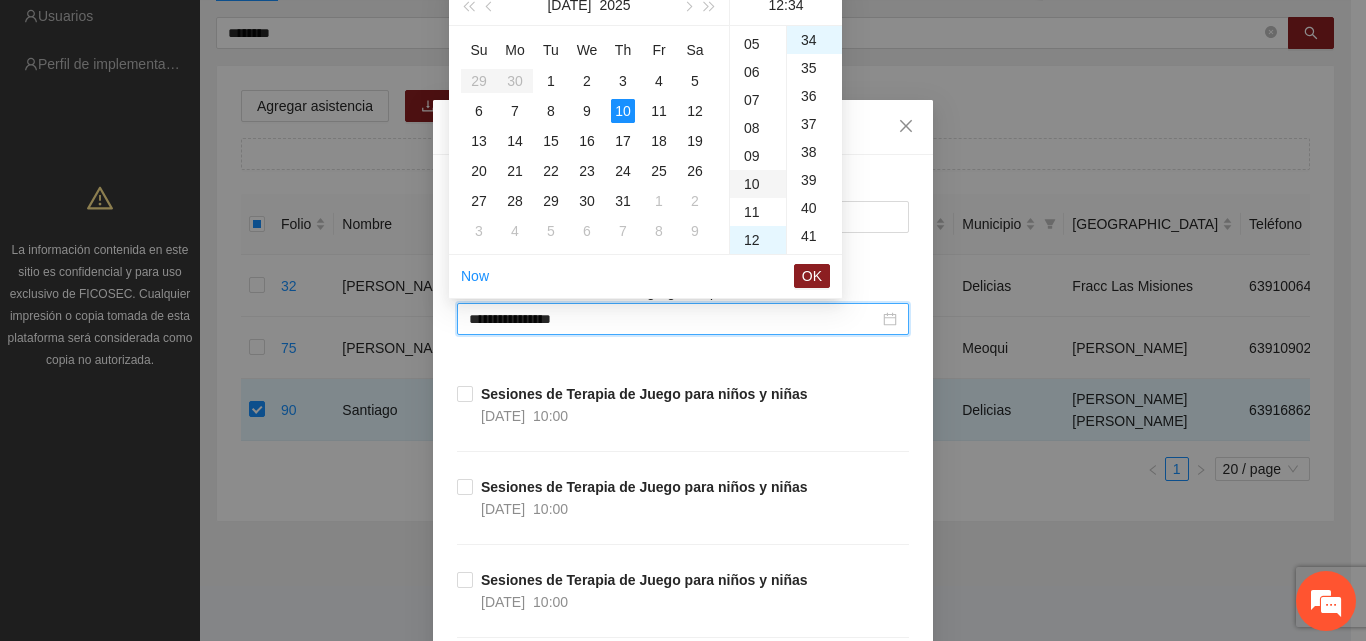 click on "10" at bounding box center [758, 184] 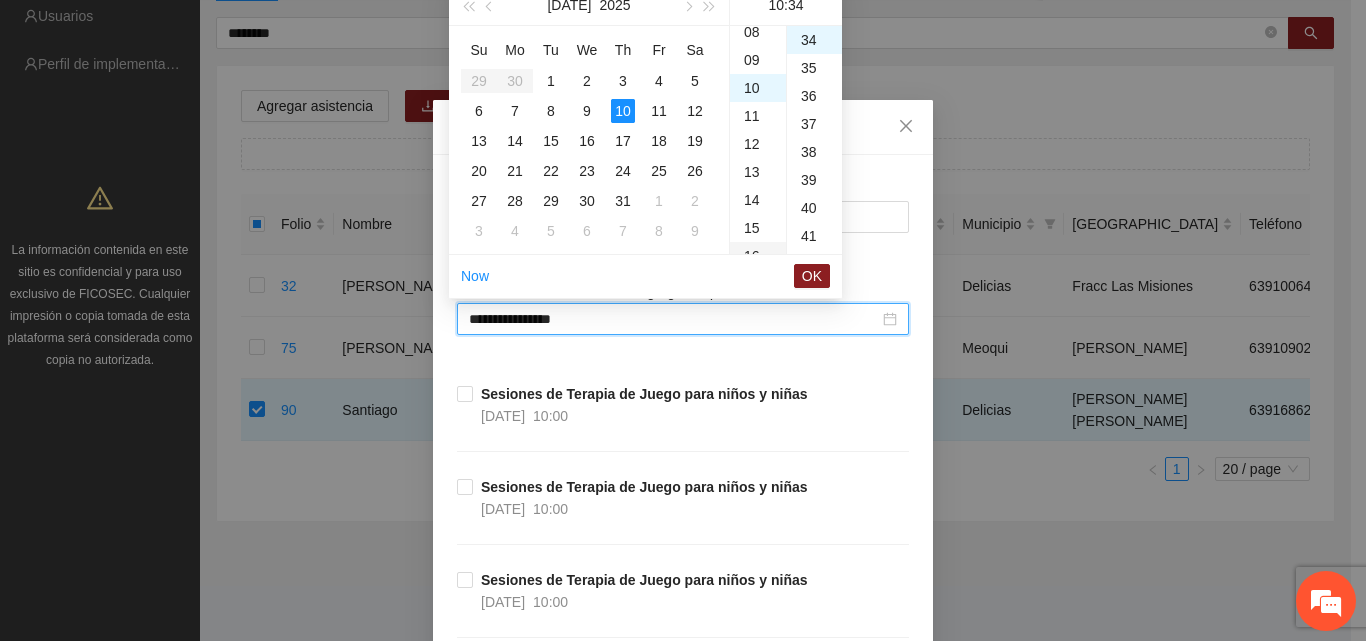 scroll, scrollTop: 280, scrollLeft: 0, axis: vertical 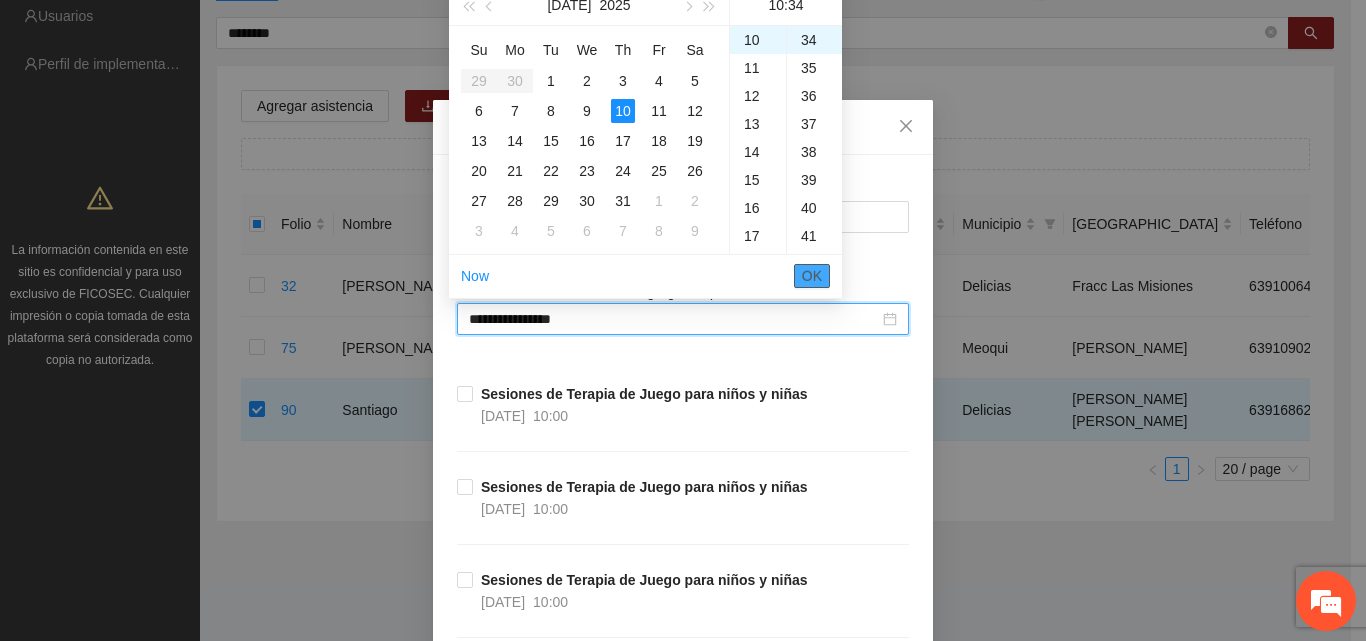 click on "OK" at bounding box center (812, 276) 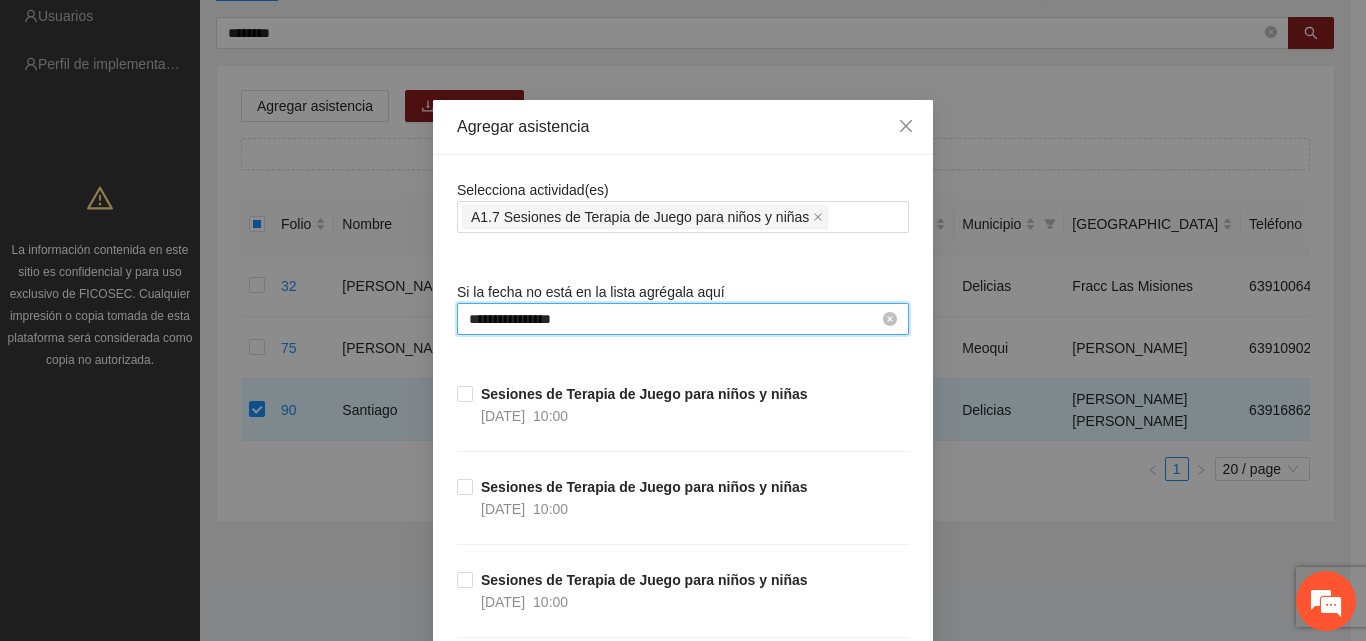click on "**********" at bounding box center [674, 319] 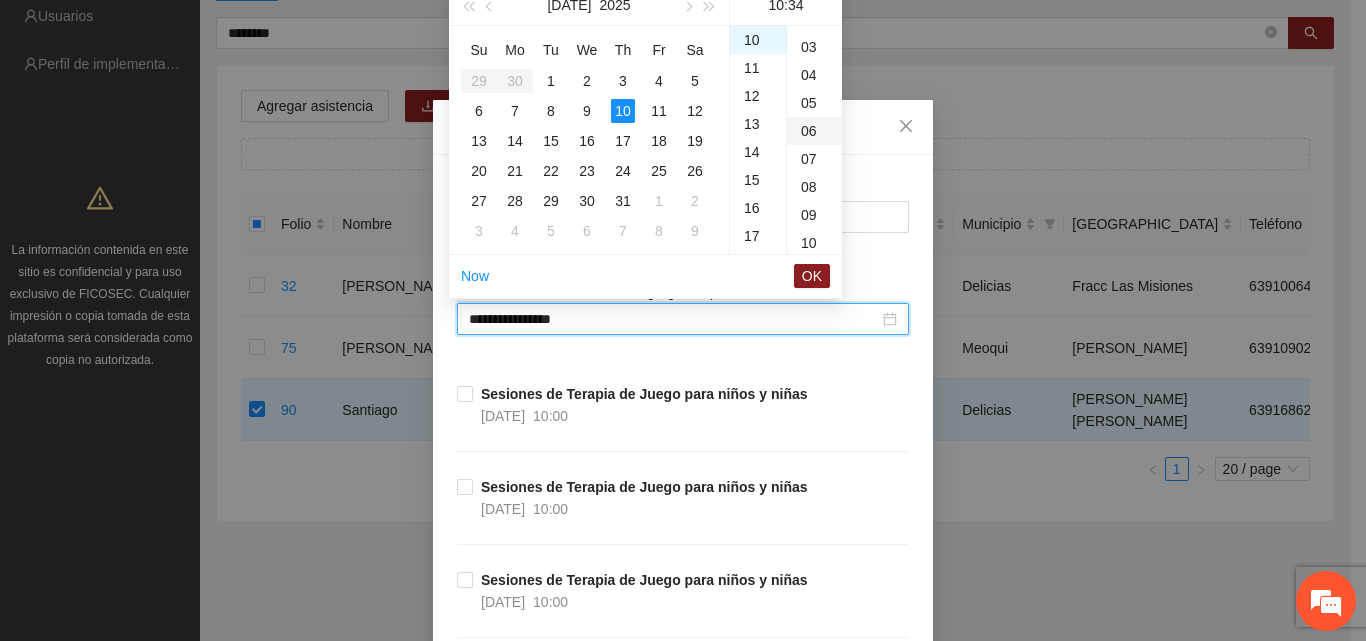 scroll, scrollTop: 0, scrollLeft: 0, axis: both 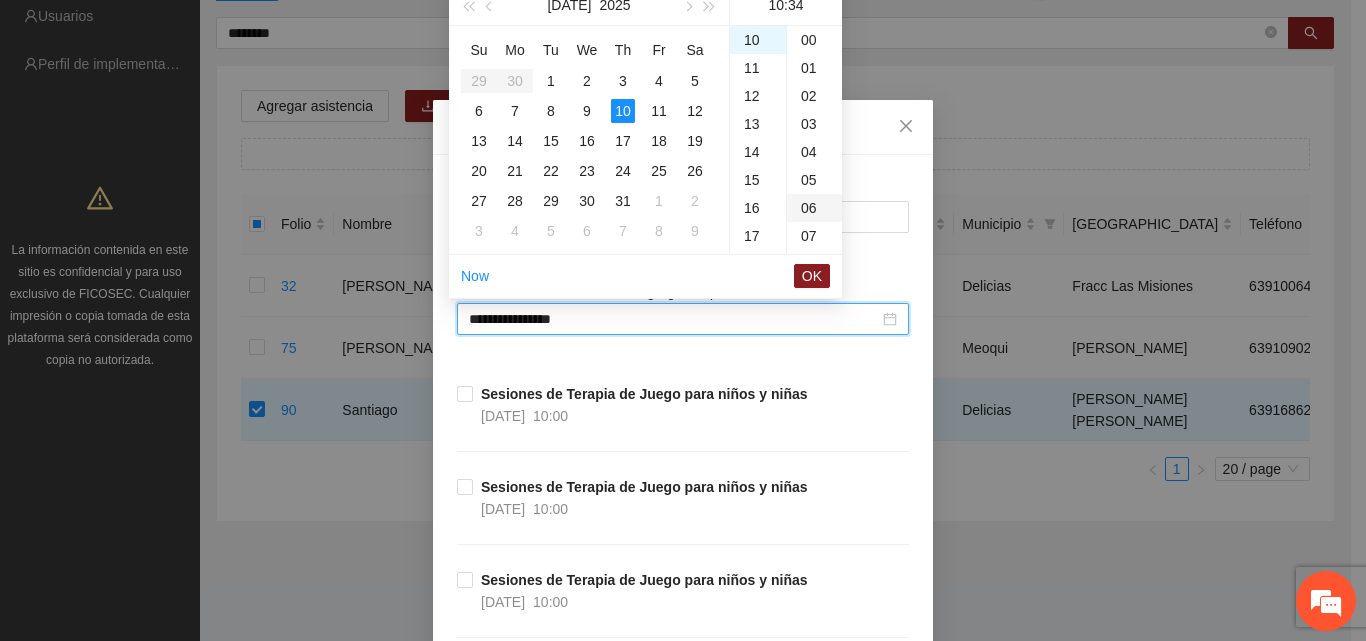 click on "00" at bounding box center [814, 40] 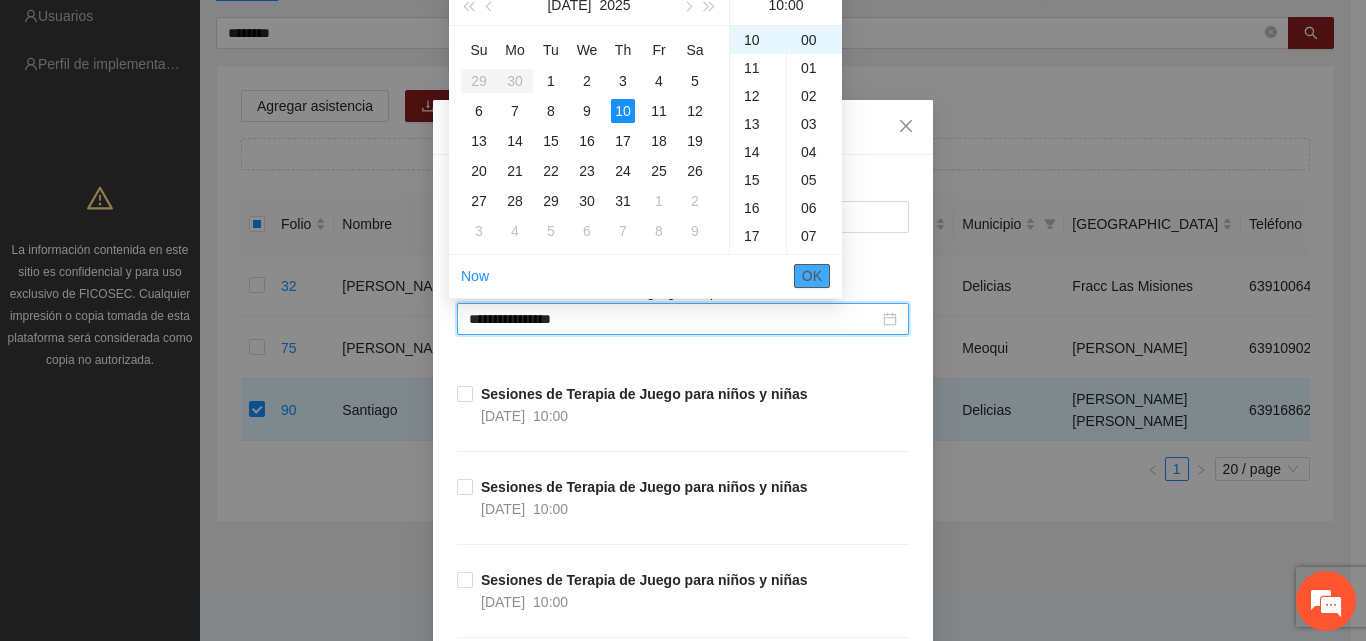 click on "OK" at bounding box center [812, 276] 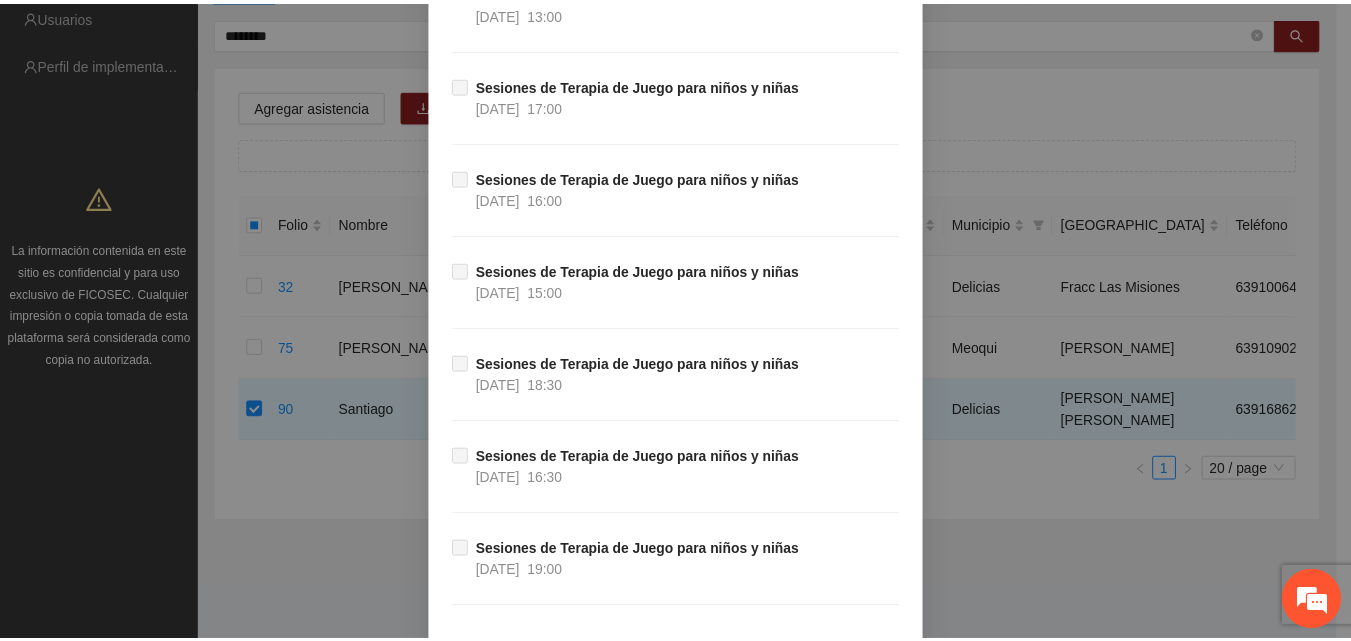 scroll, scrollTop: 13563, scrollLeft: 0, axis: vertical 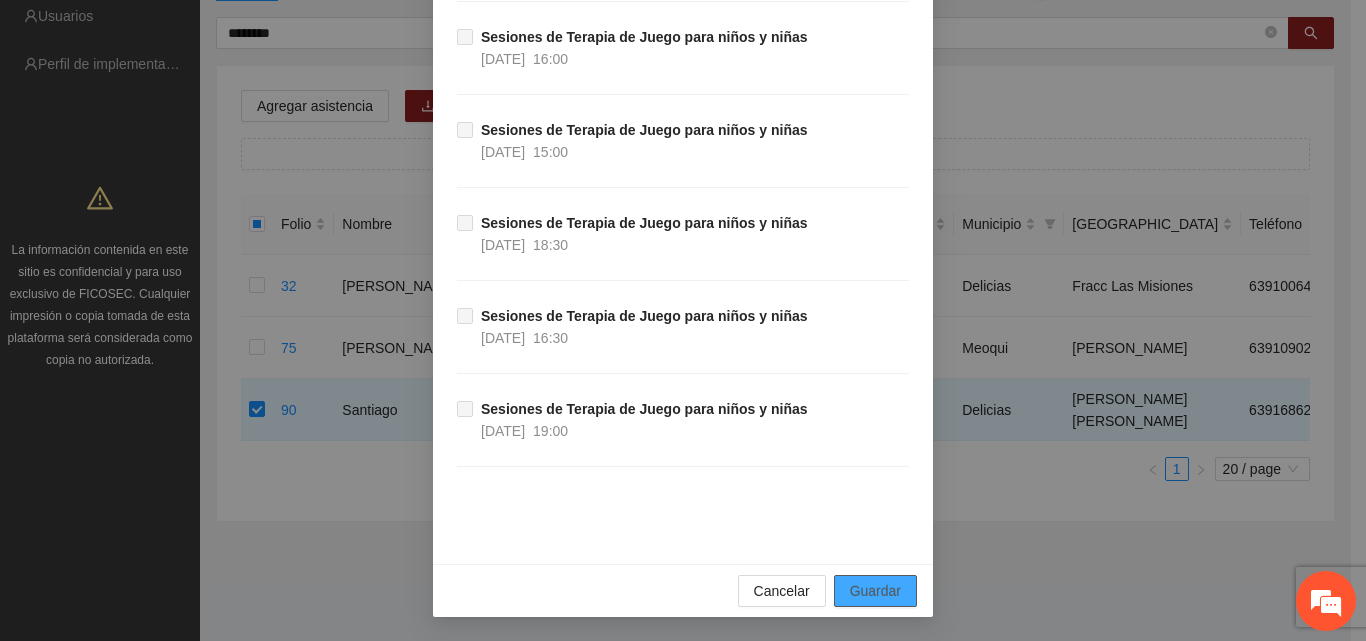 click on "Guardar" at bounding box center (875, 591) 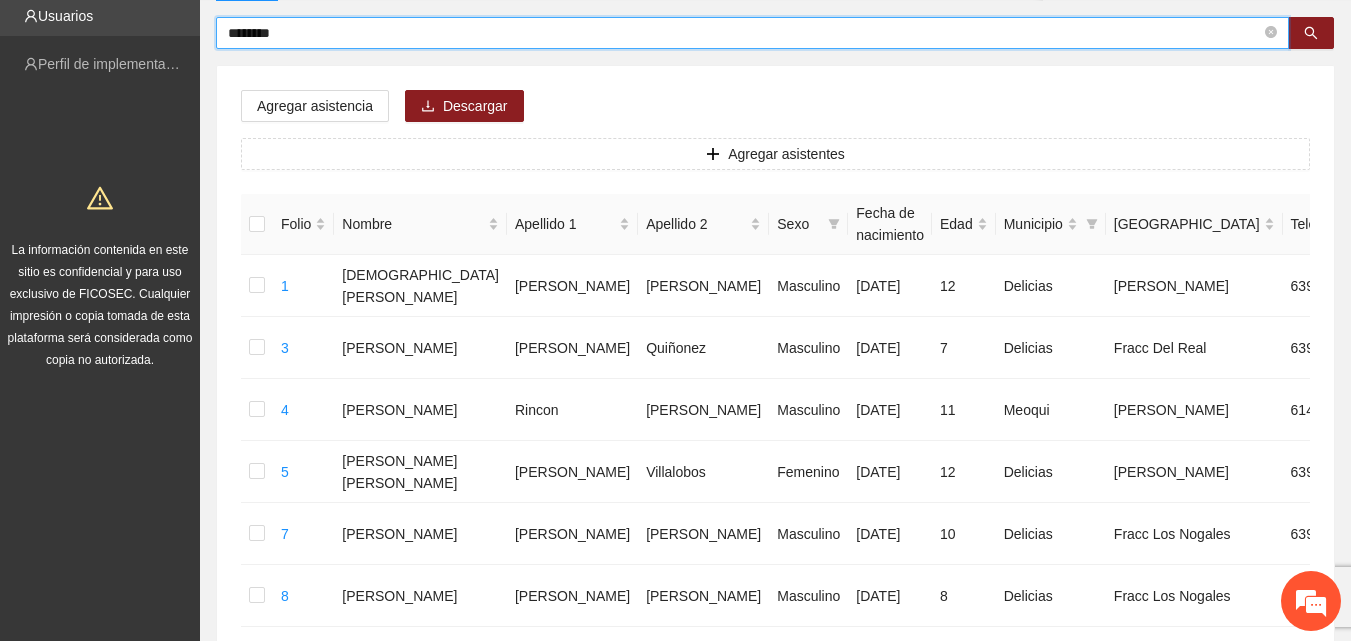 drag, startPoint x: 303, startPoint y: 33, endPoint x: 163, endPoint y: 20, distance: 140.60228 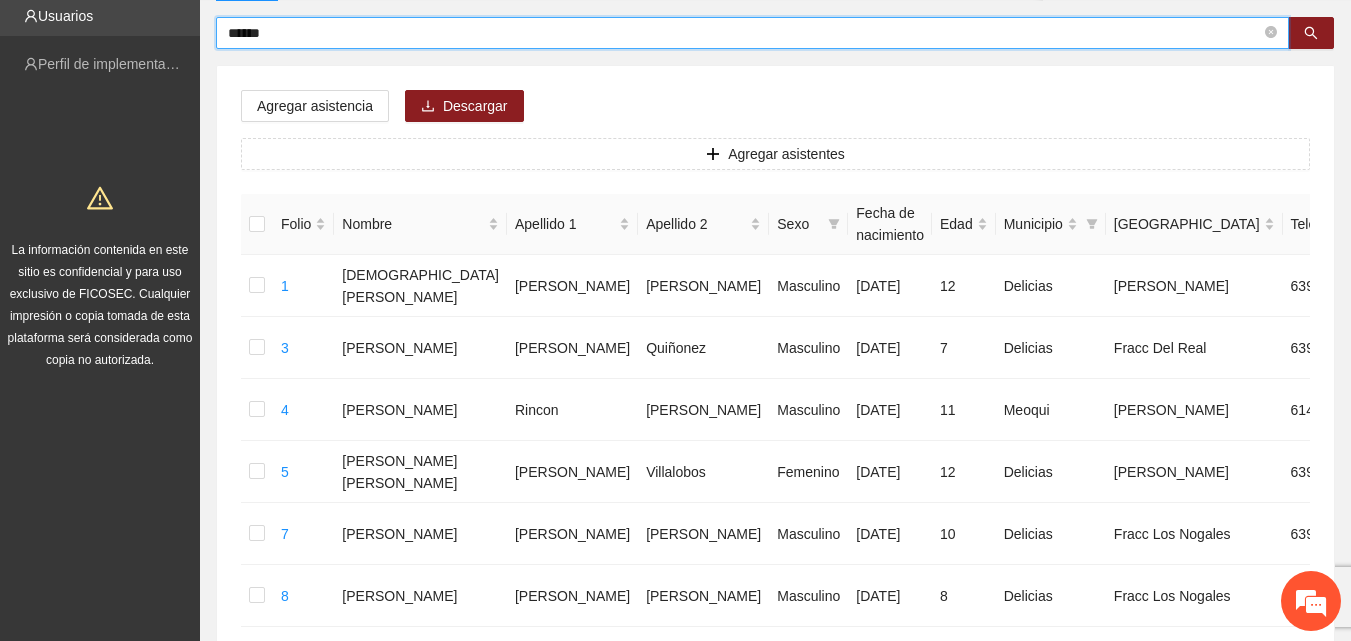 type on "******" 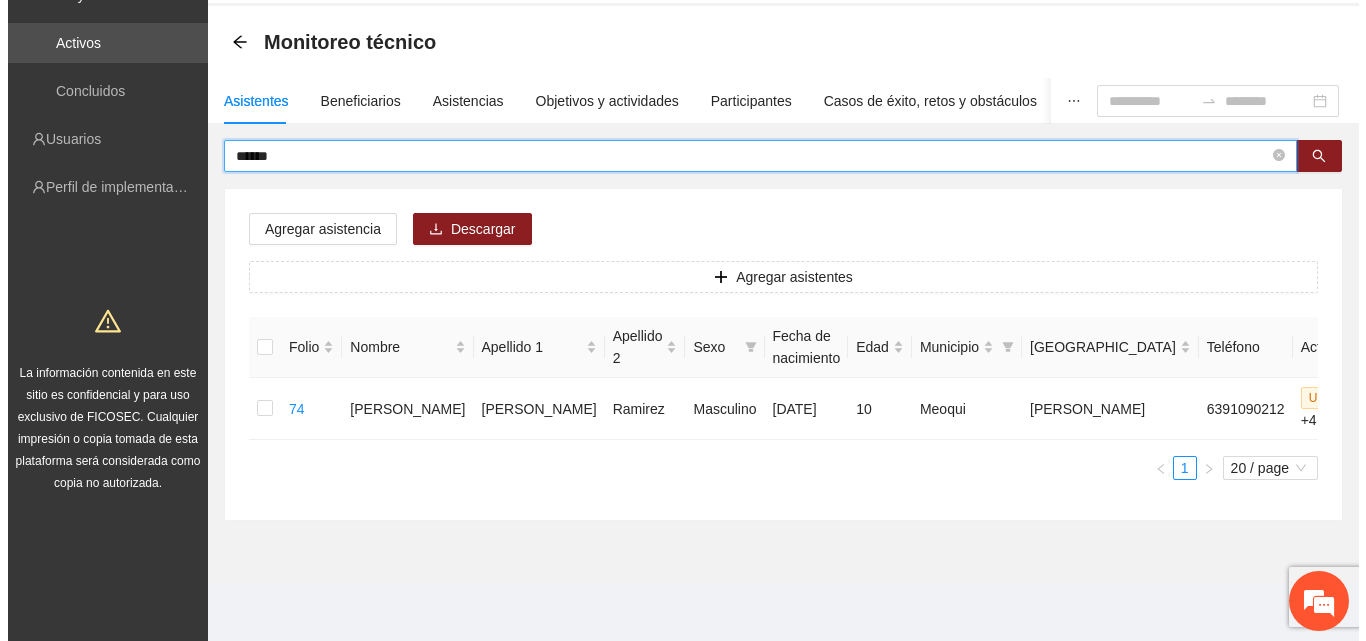scroll, scrollTop: 76, scrollLeft: 0, axis: vertical 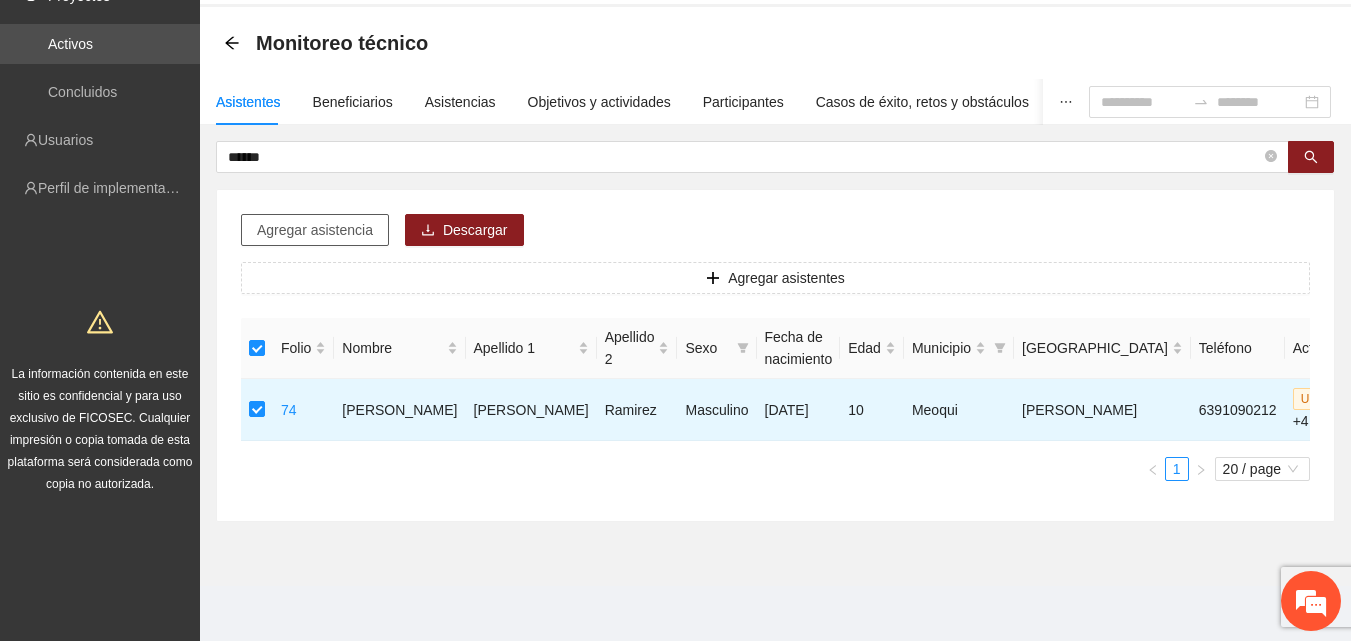 click on "Agregar asistencia" at bounding box center [315, 230] 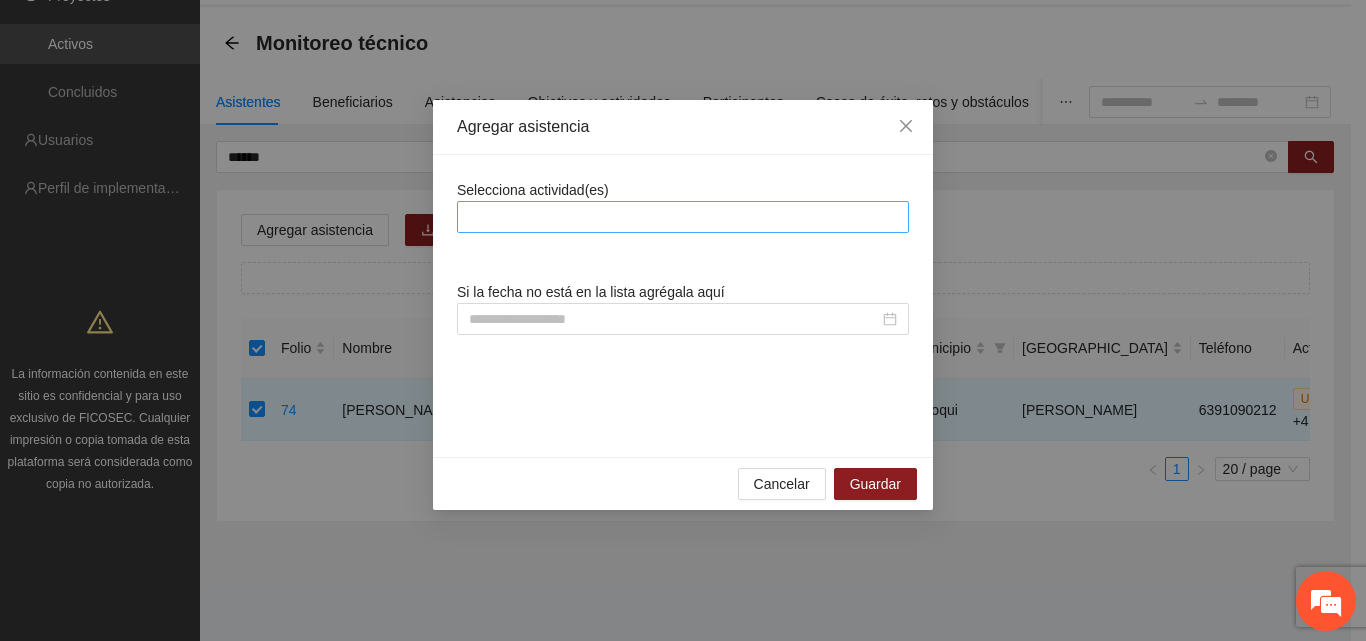 click at bounding box center (683, 217) 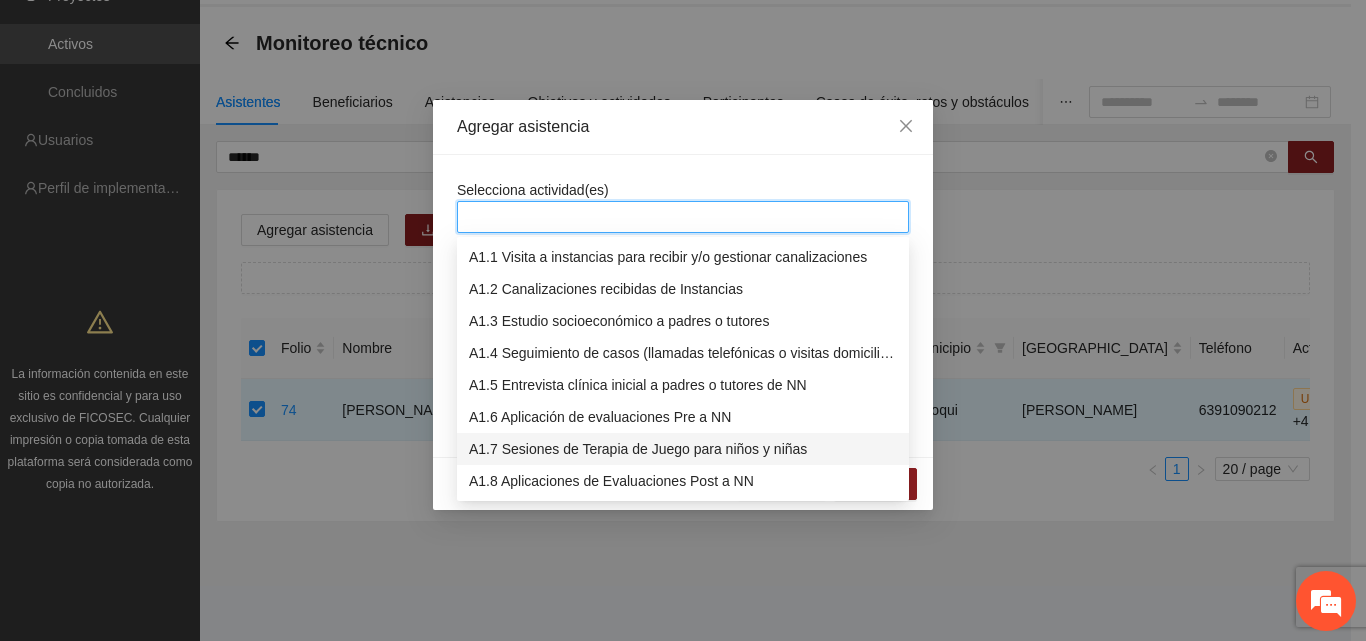 click on "A1.7 Sesiones de Terapia de Juego para niños y niñas" at bounding box center [683, 449] 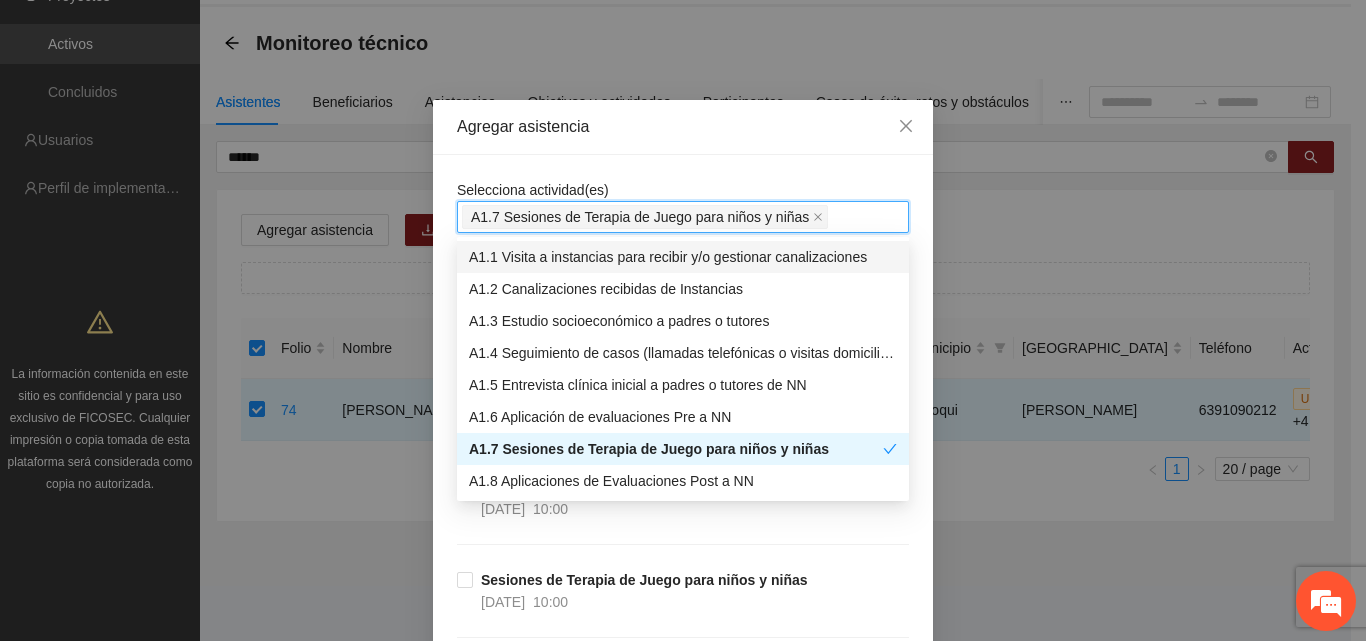 click on "Selecciona actividad(es) A1.7 Sesiones de Terapia de Juego para niños y niñas A1.7 Sesiones de Terapia de Juego para niños y niñas   Si la fecha no está en la lista agrégala aquí Sesiones de Terapia de Juego para niños y niñas [DATE] 10:00 Sesiones de Terapia de Juego para niños y niñas [DATE] 10:00 Sesiones de Terapia de Juego para niños y niñas [DATE] 10:00 Sesiones de Terapia de Juego para niños y niñas [DATE] 10:00 Sesiones de Terapia de Juego para niños y niñas [DATE] 10:00 Sesiones de Terapia de Juego para niños y niñas [DATE] 10:00 Sesiones de Terapia de Juego para niños y niñas [DATE] 10:00 Sesiones de Terapia de Juego para niños y niñas [DATE] 12:00 Sesiones de Terapia de Juego para niños y niñas [DATE] 10:00 Sesiones de Terapia de Juego para niños y niñas [DATE] 10:00 Sesiones de Terapia de Juego para niños y niñas [DATE] 10:00 Sesiones de Terapia de Juego para niños y niñas [DATE] 09:00 [DATE] 10:00 [DATE] 10:00" at bounding box center (683, 7141) 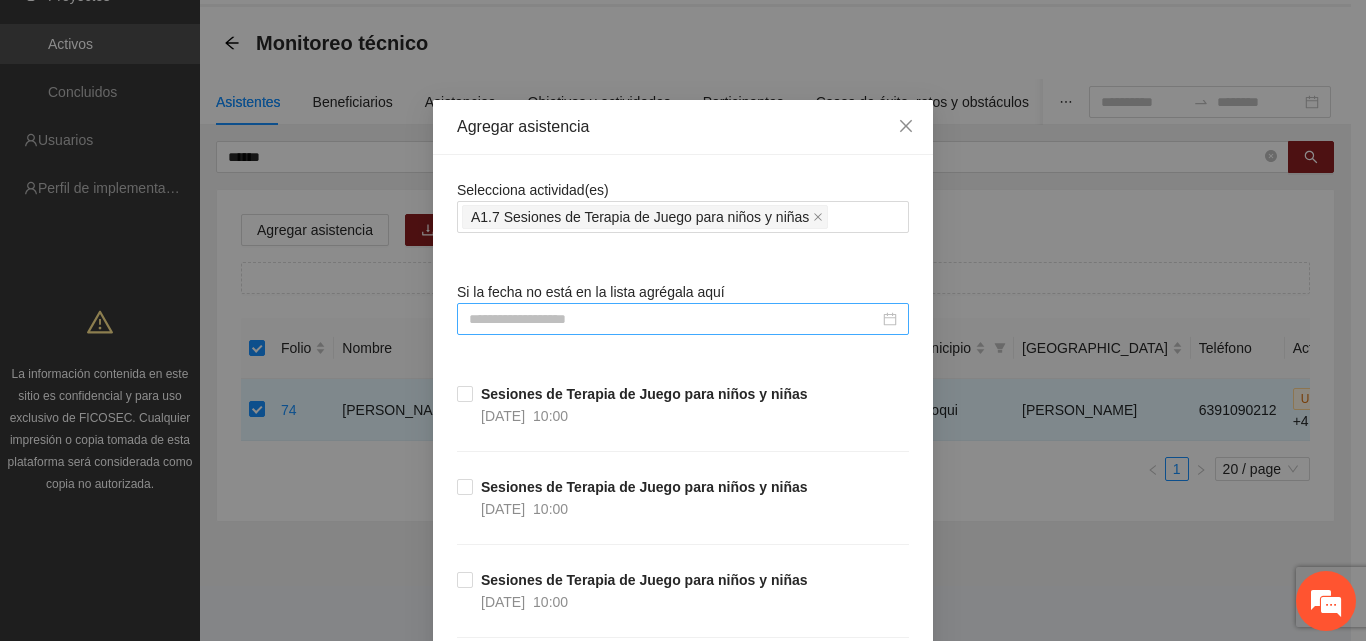 click at bounding box center [674, 319] 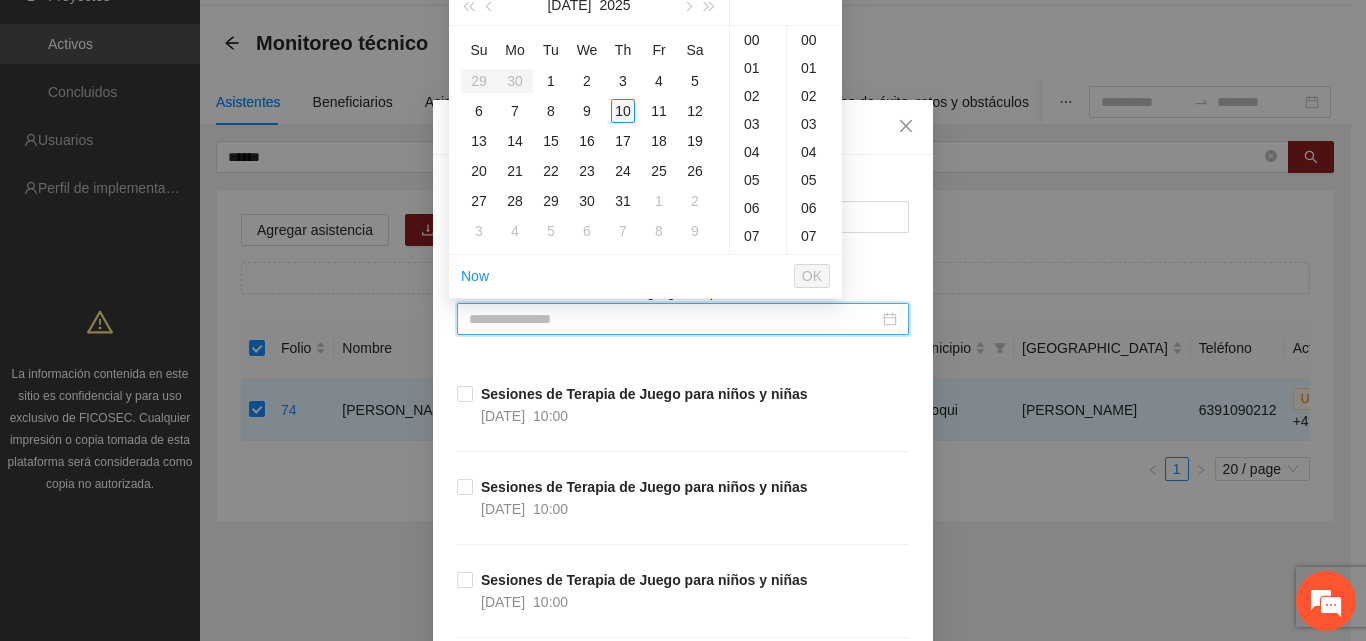 click on "10" at bounding box center (623, 111) 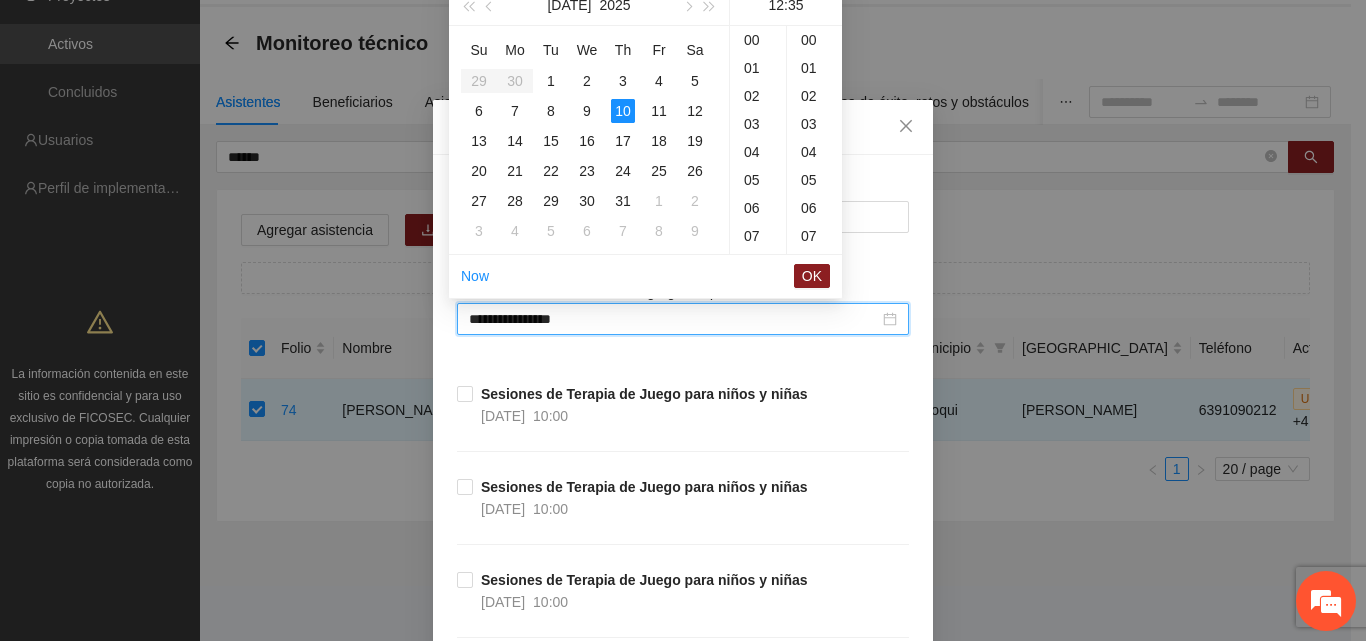 scroll, scrollTop: 252, scrollLeft: 0, axis: vertical 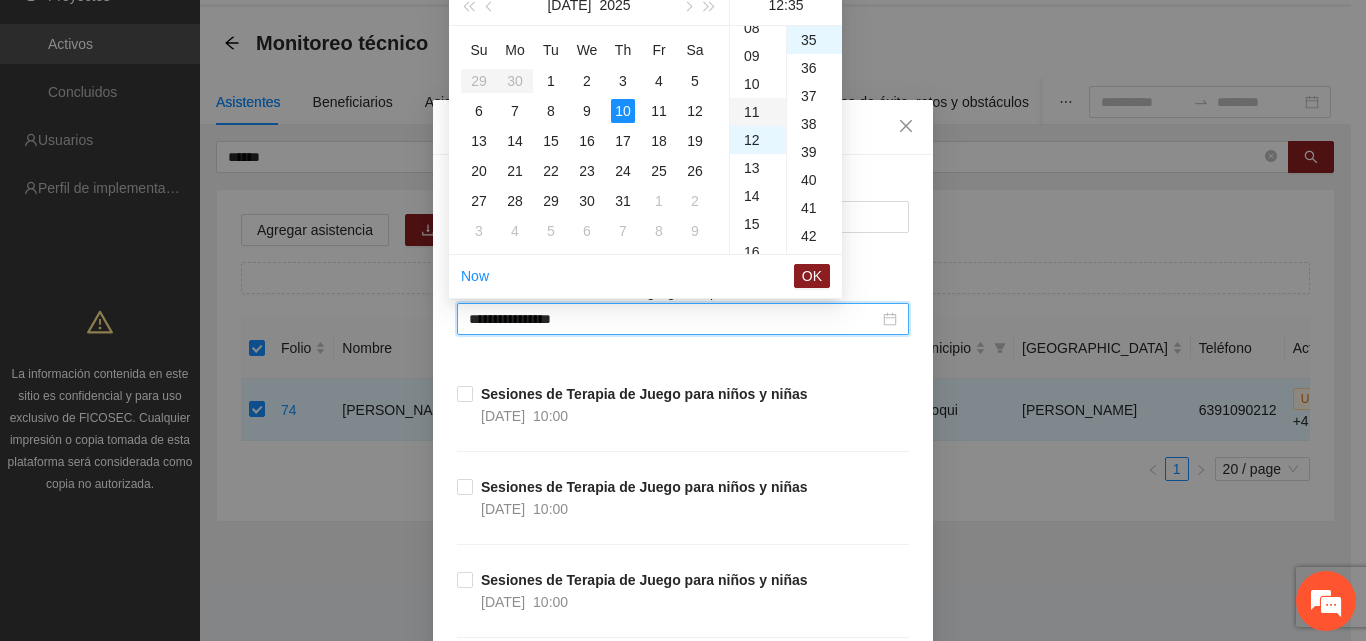 click on "11" at bounding box center (758, 112) 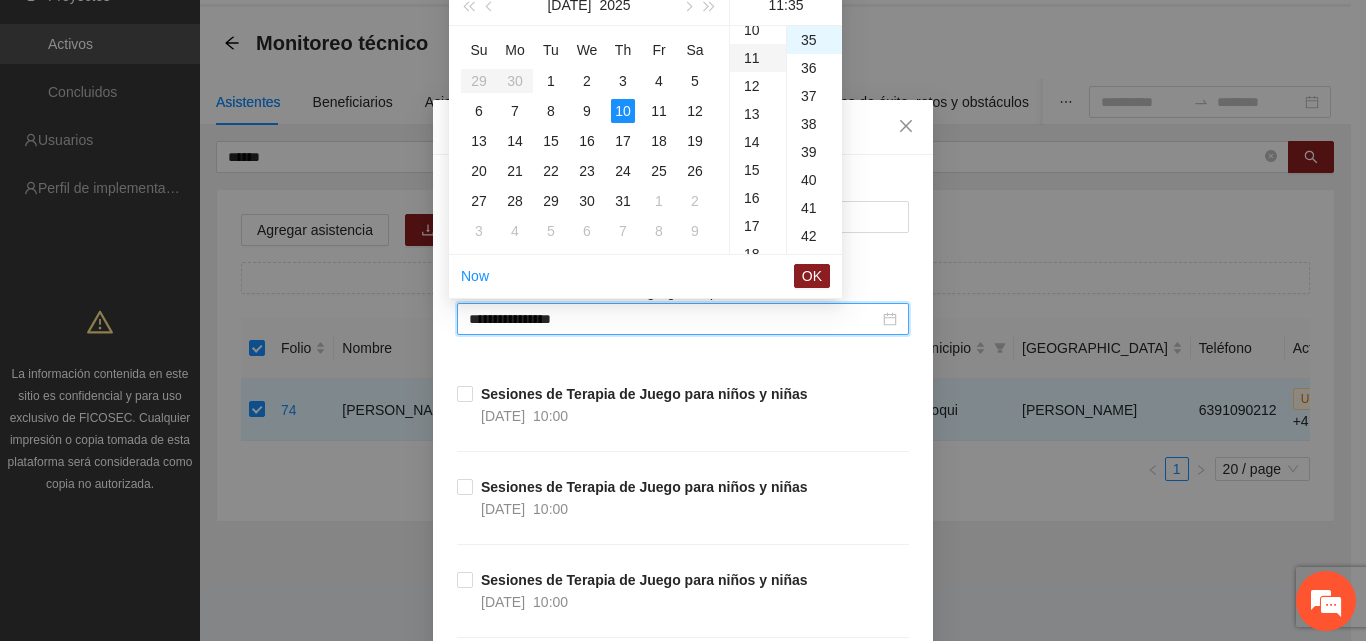 scroll, scrollTop: 308, scrollLeft: 0, axis: vertical 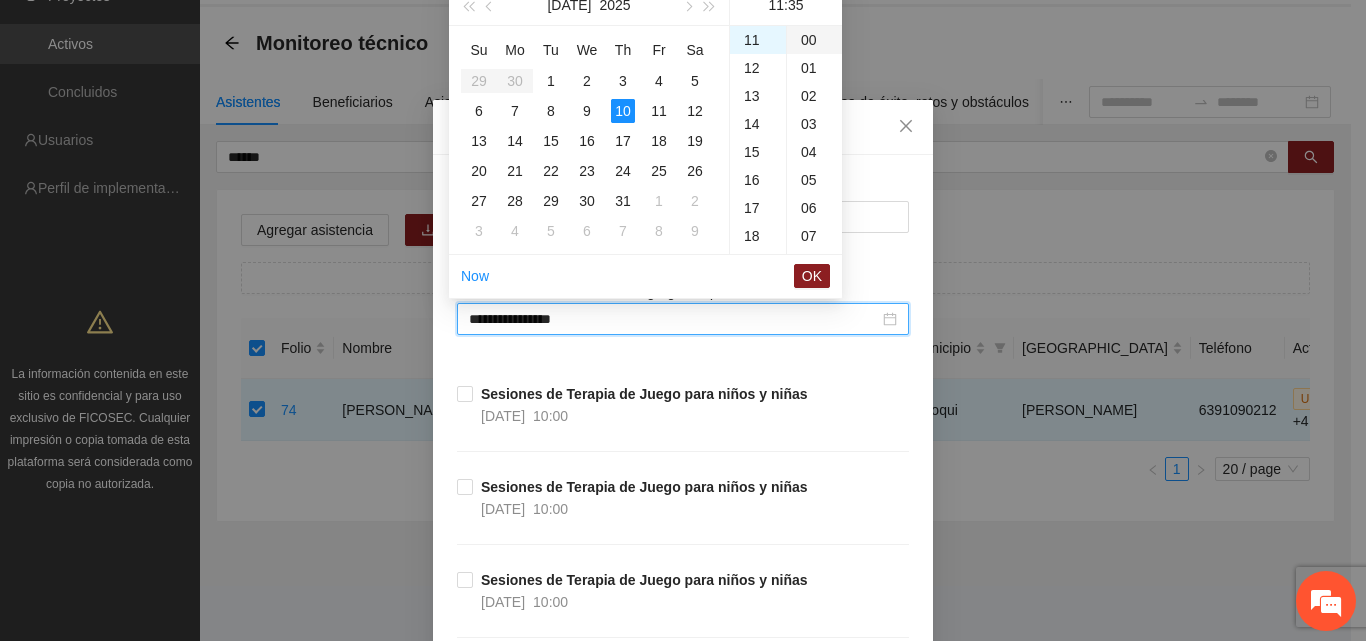 click on "00" at bounding box center (814, 40) 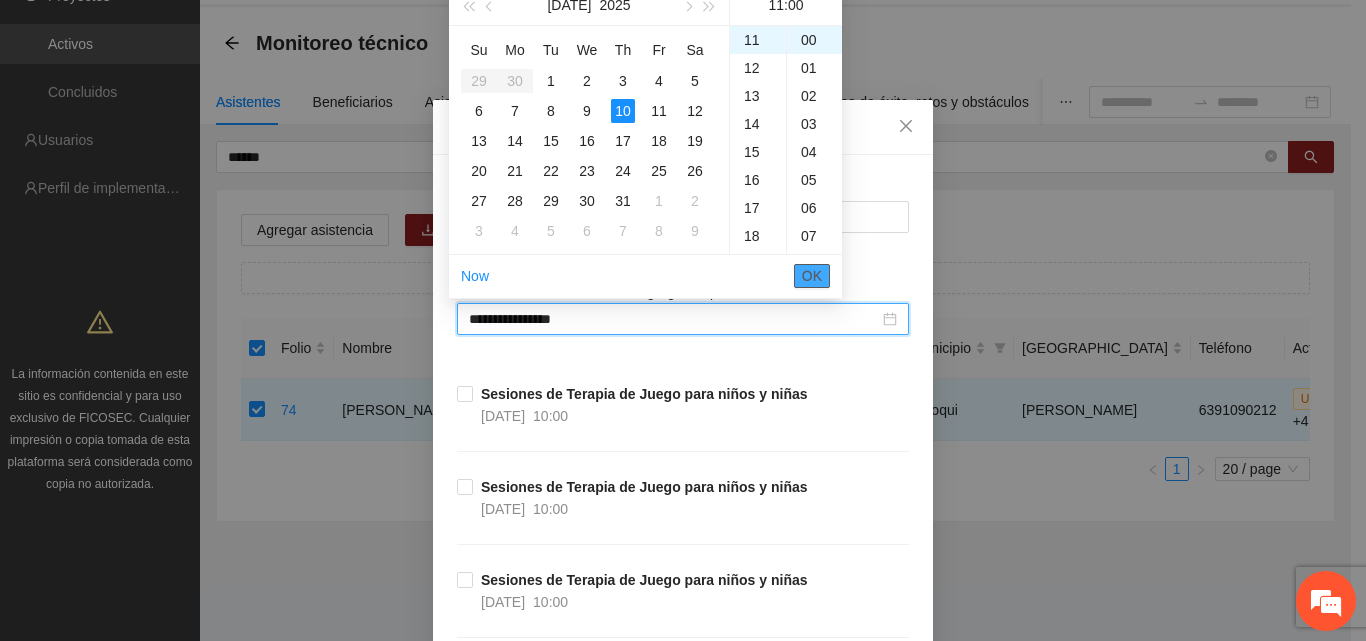 click on "OK" at bounding box center [812, 276] 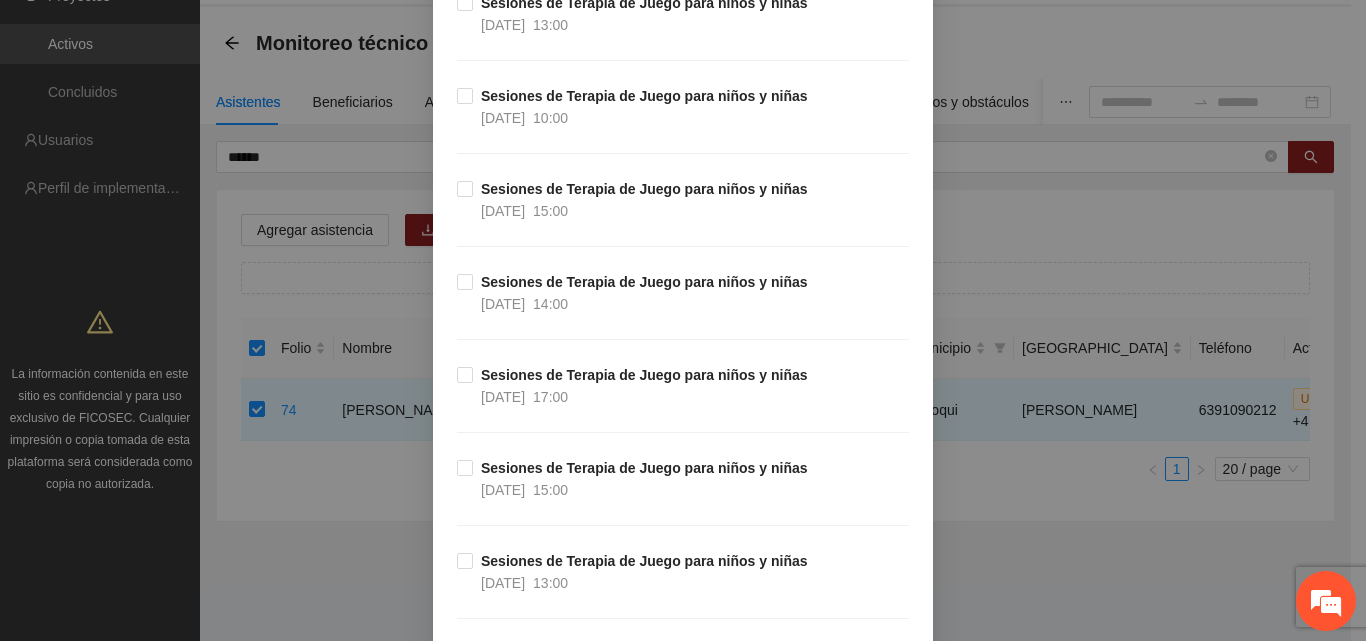 scroll, scrollTop: 13563, scrollLeft: 0, axis: vertical 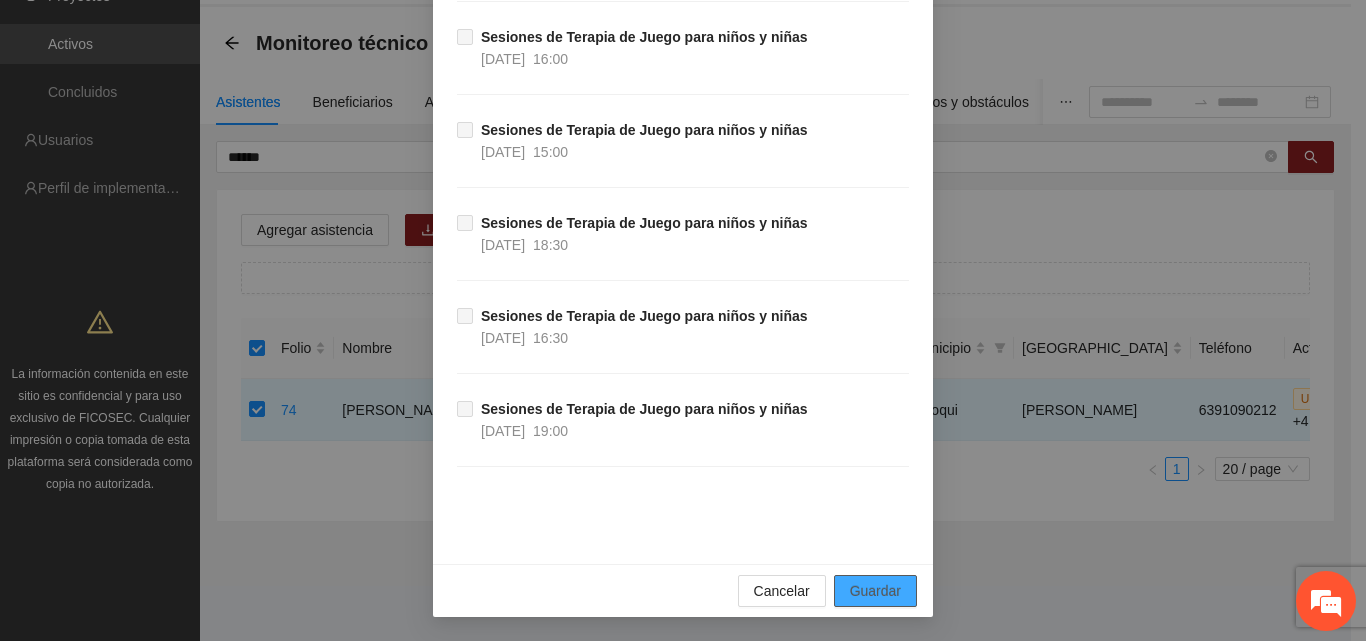 click on "Guardar" at bounding box center (875, 591) 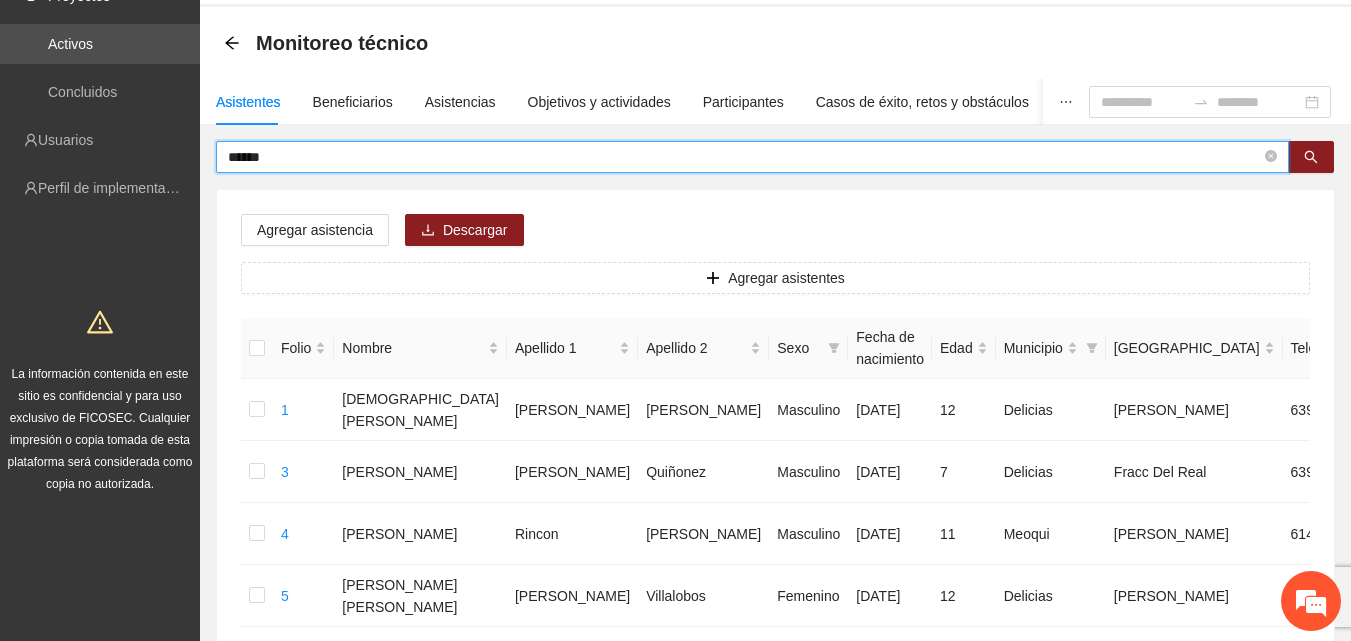 drag, startPoint x: 276, startPoint y: 156, endPoint x: 206, endPoint y: 173, distance: 72.03471 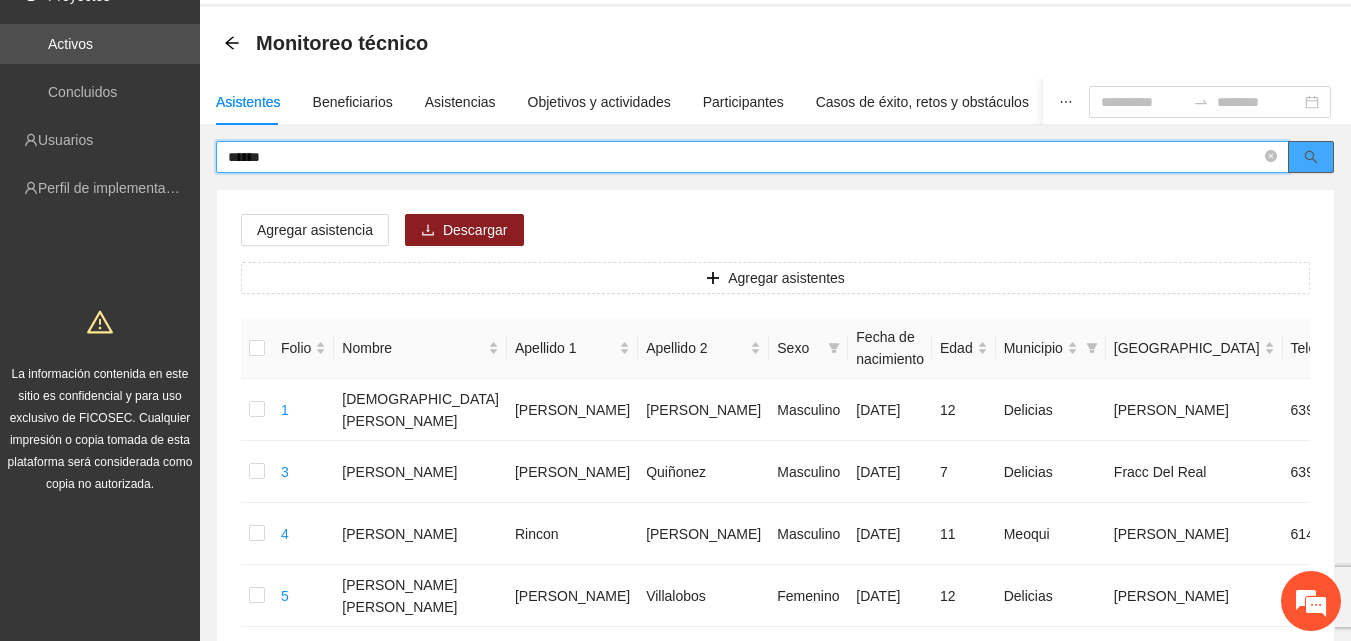 click 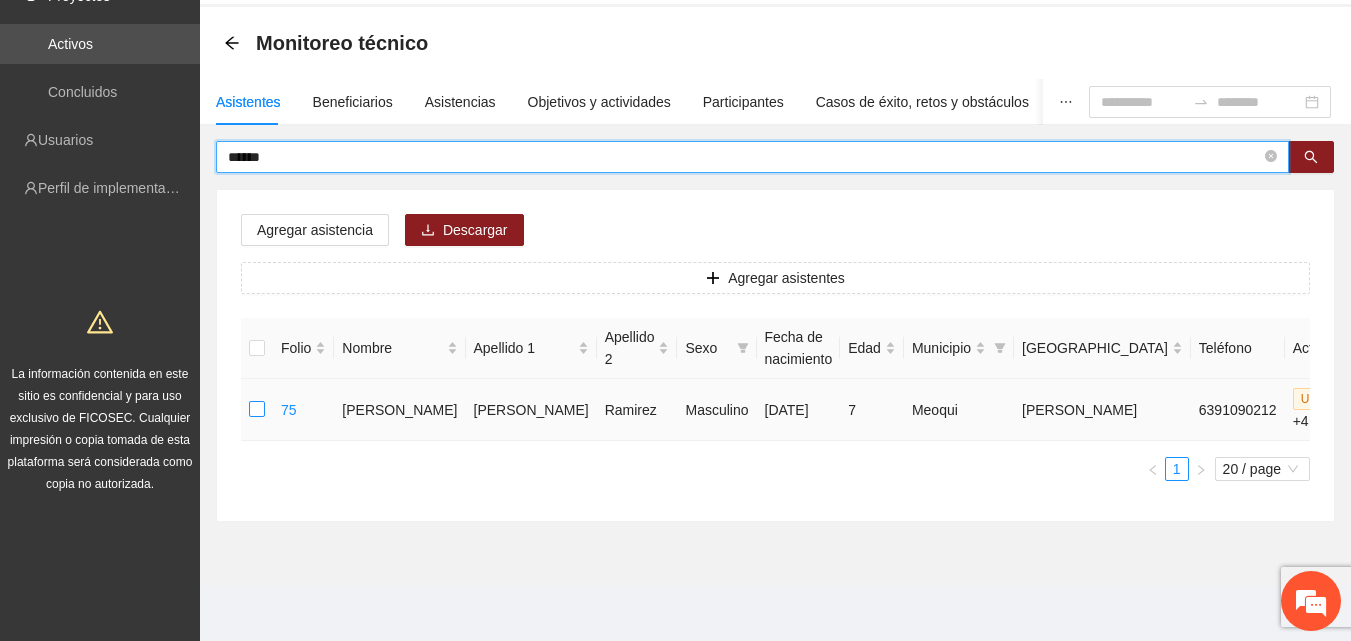 type on "******" 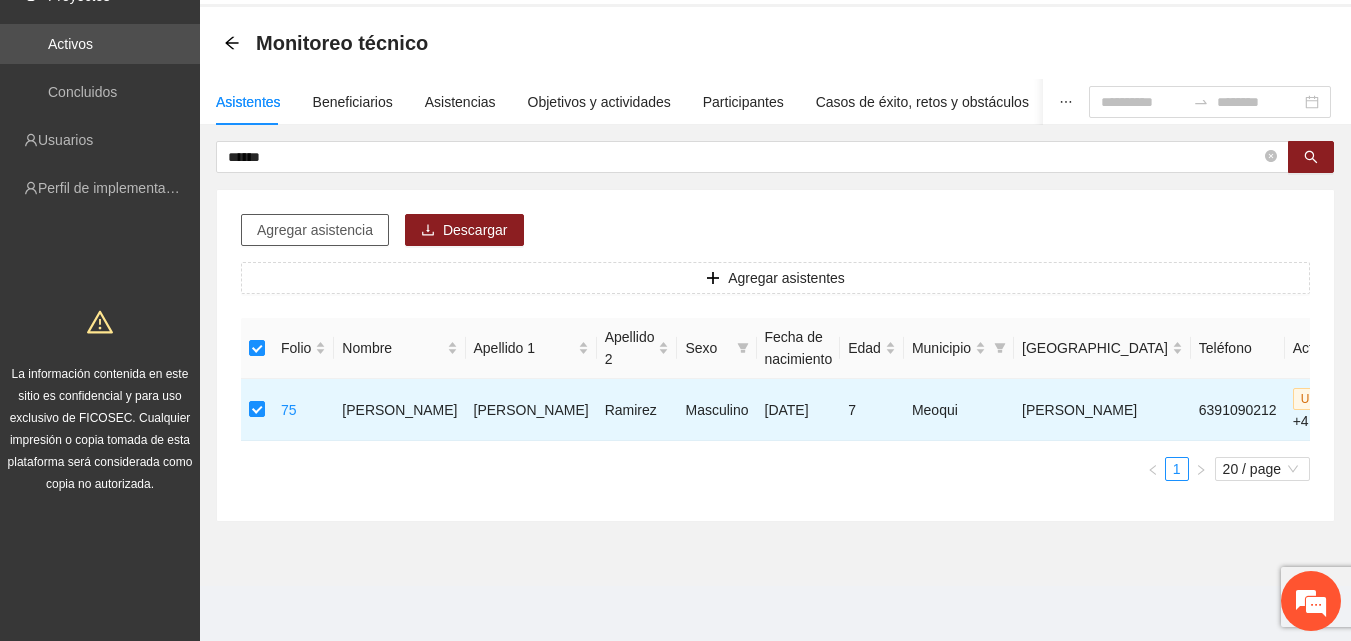 click on "Agregar asistencia" at bounding box center [315, 230] 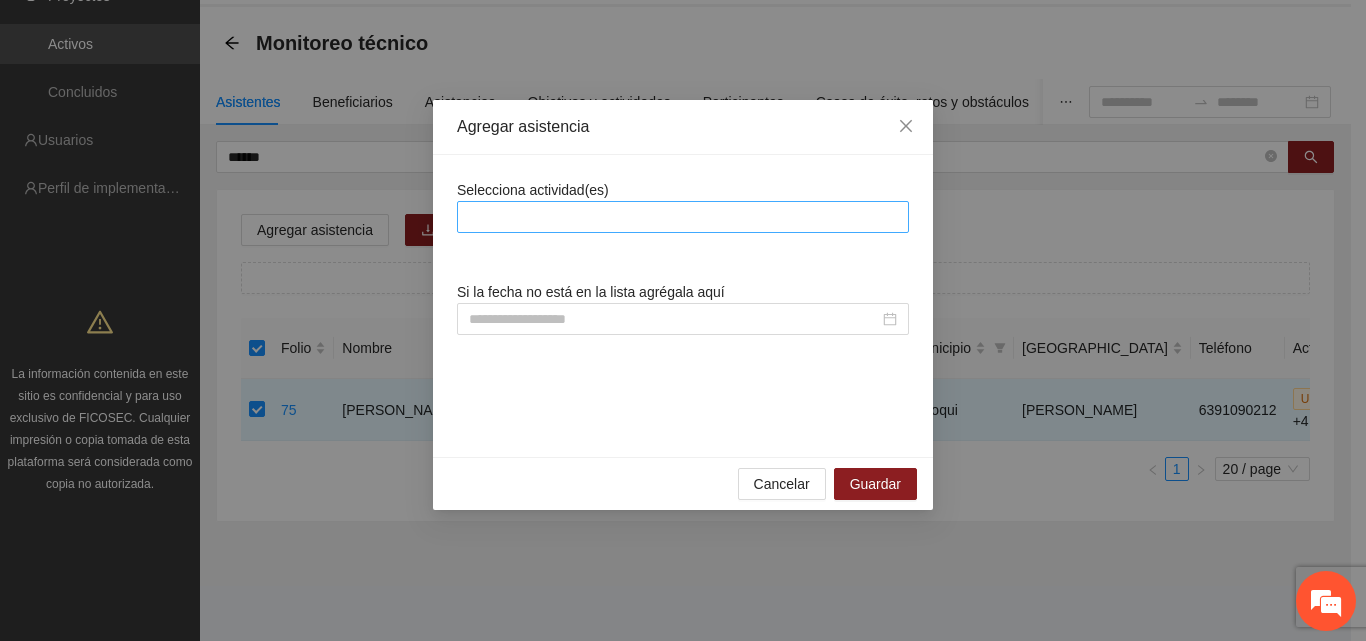 click at bounding box center (683, 217) 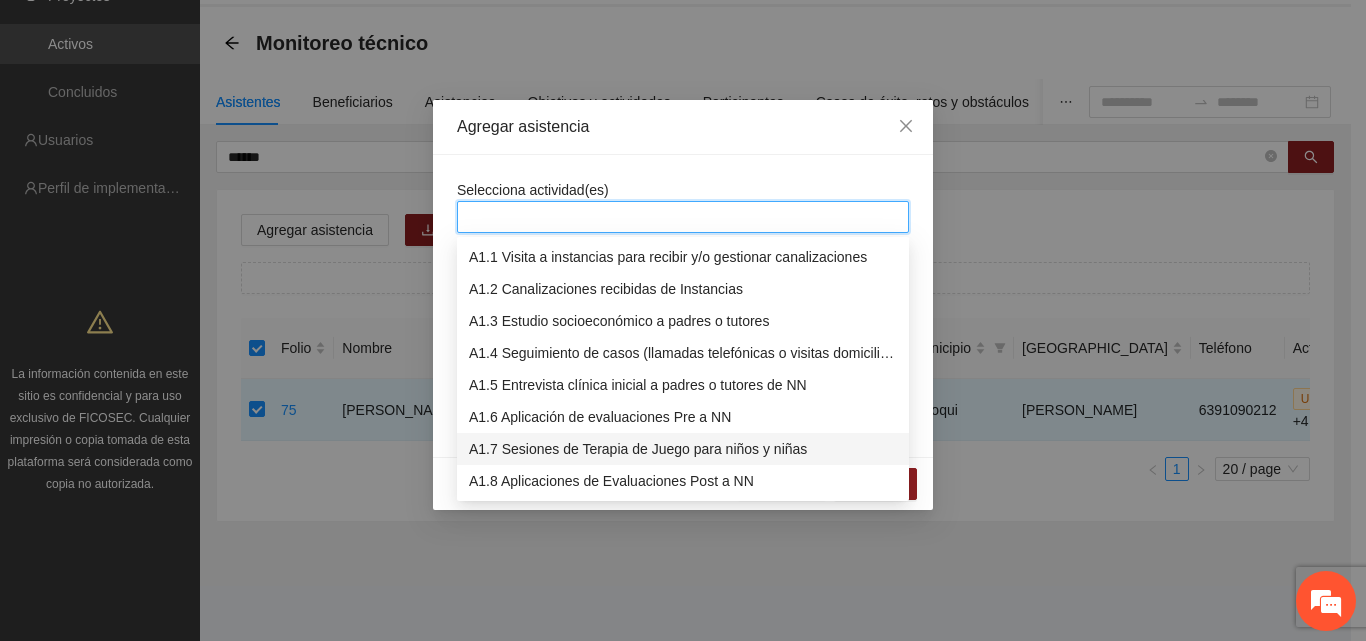 click on "A1.7 Sesiones de Terapia de Juego para niños y niñas" at bounding box center [683, 449] 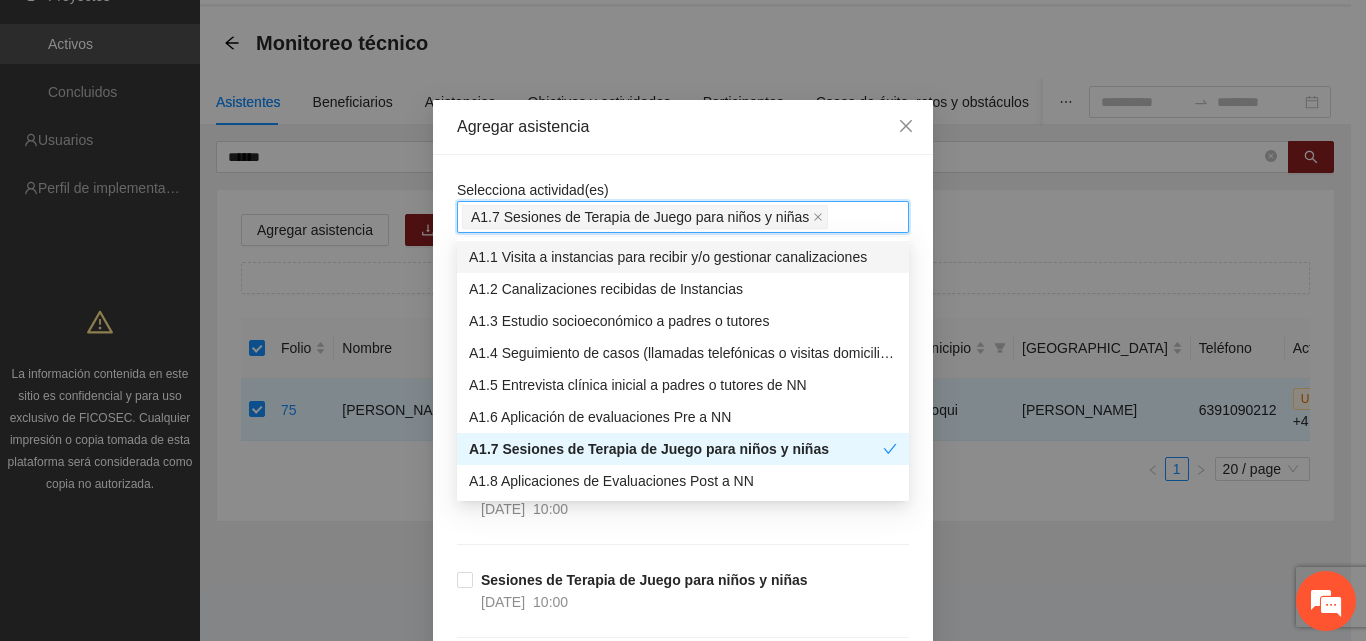 click on "Selecciona actividad(es) A1.7 Sesiones de Terapia de Juego para niños y niñas   Si la fecha no está en la lista agrégala aquí Sesiones de Terapia de Juego para niños y niñas [DATE] 10:00 Sesiones de Terapia de Juego para niños y niñas [DATE] 10:00 Sesiones de Terapia de Juego para niños y niñas [DATE] 10:00 Sesiones de Terapia de Juego para niños y niñas [DATE] 10:00 Sesiones de Terapia de Juego para niños y niñas [DATE] 10:00 Sesiones de Terapia de Juego para niños y niñas [DATE] 10:00 Sesiones de Terapia de Juego para niños y niñas [DATE] 10:00 Sesiones de Terapia de Juego para niños y niñas [DATE] 12:00 Sesiones de Terapia de Juego para niños y niñas [DATE] 10:00 Sesiones de Terapia de Juego para niños y niñas [DATE] 10:00 Sesiones de Terapia de Juego para niños y niñas [DATE] 10:00 Sesiones de Terapia de Juego para niños y niñas [DATE] 09:00 Sesiones de Terapia de Juego para niños y niñas [DATE] 10:00 [DATE] 10:00" at bounding box center (683, 7141) 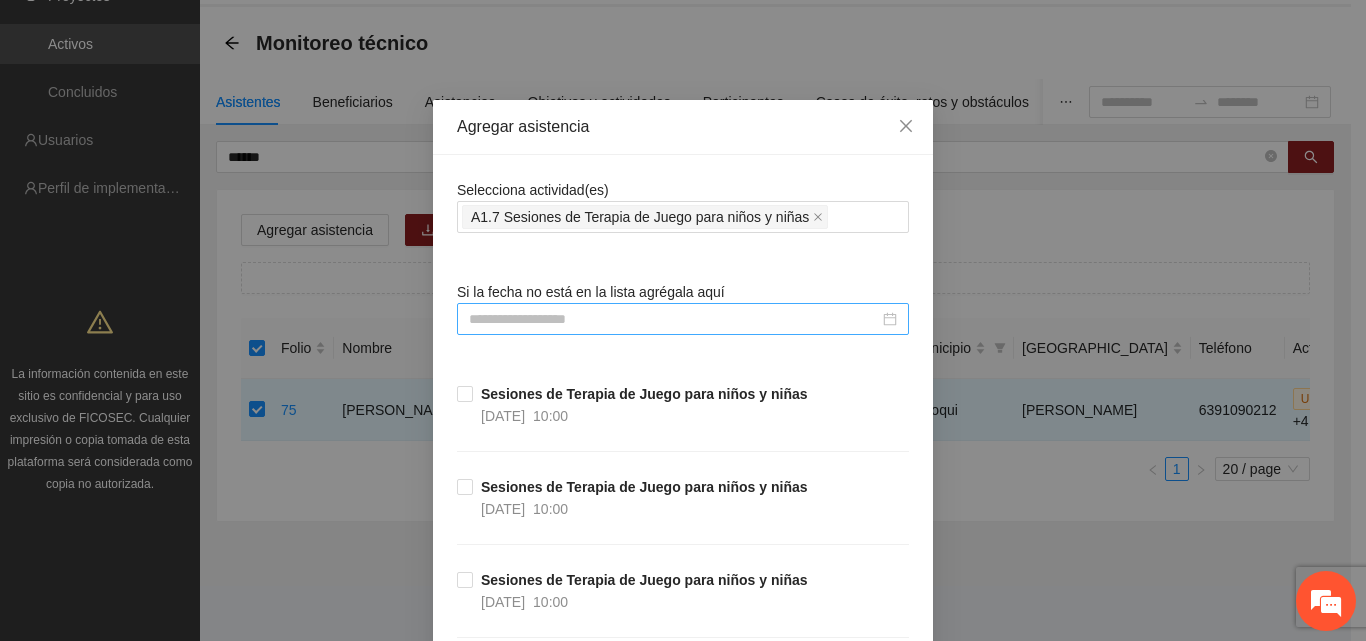 click at bounding box center (674, 319) 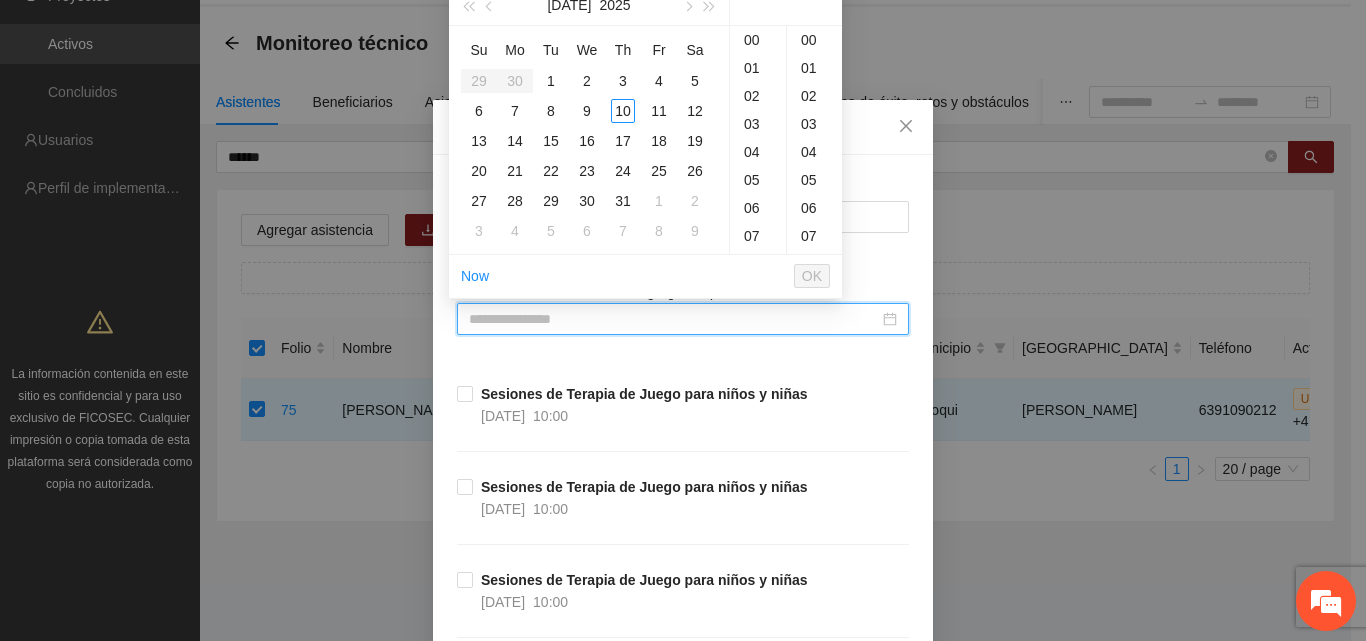 type on "**********" 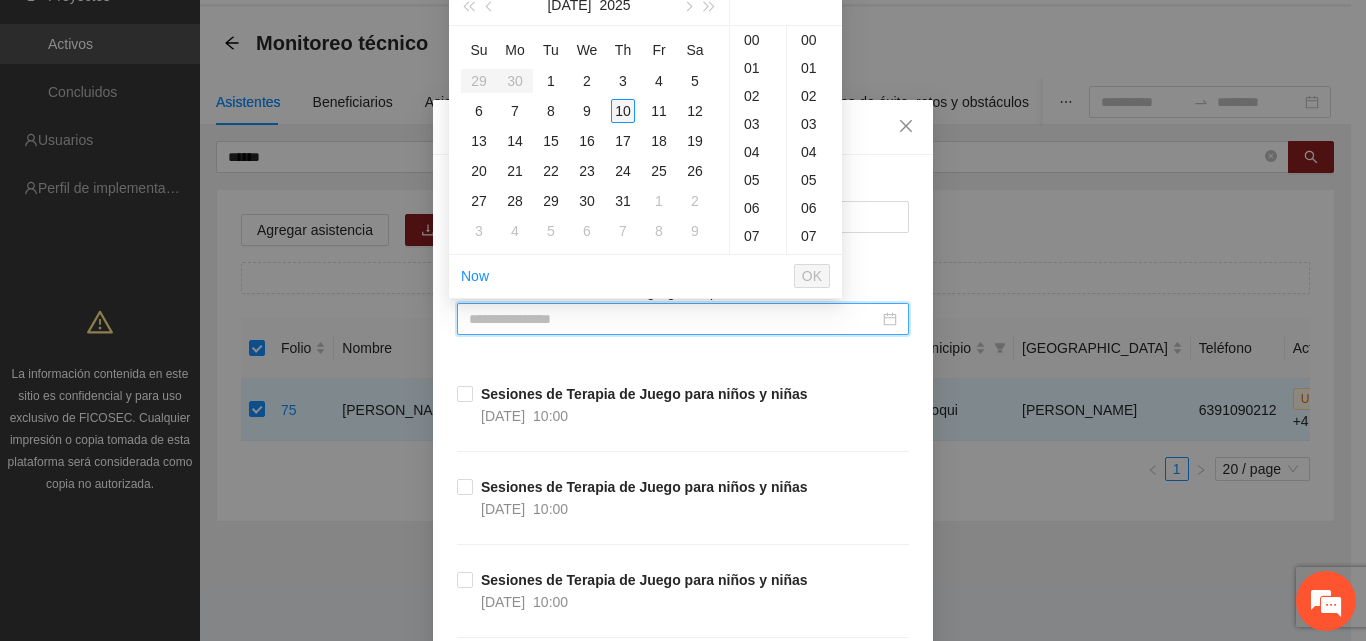 click on "10" at bounding box center [623, 111] 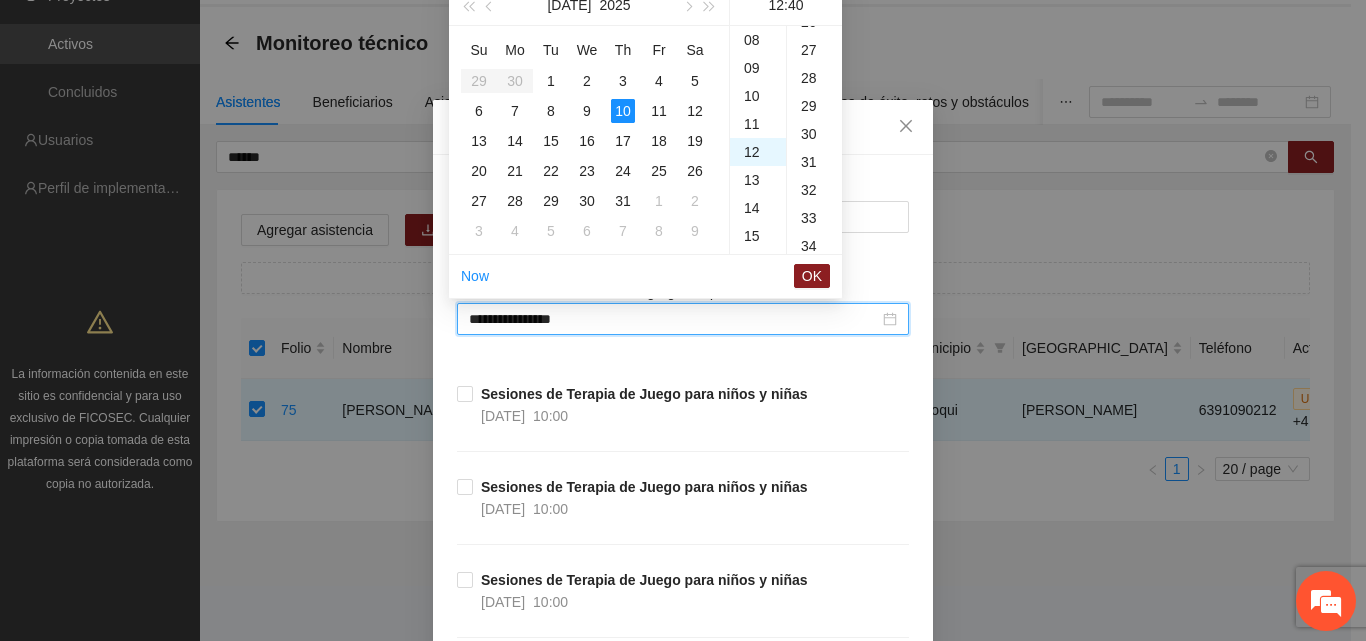 scroll, scrollTop: 336, scrollLeft: 0, axis: vertical 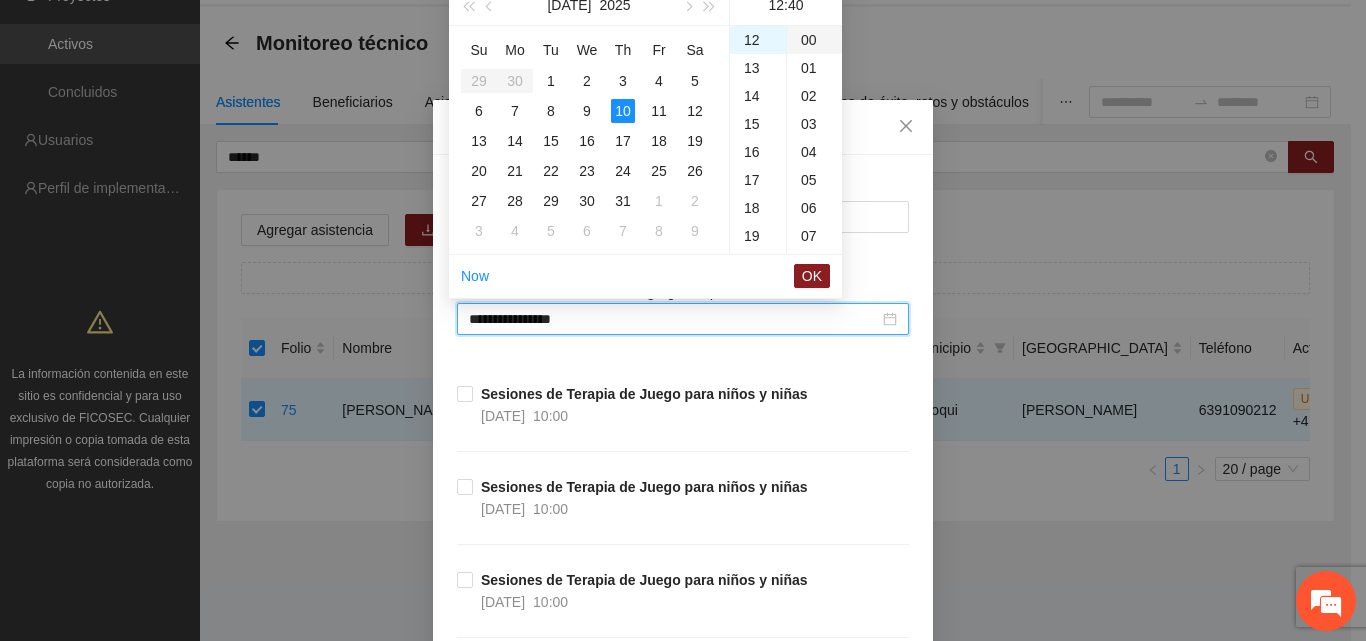 click on "00" at bounding box center (814, 40) 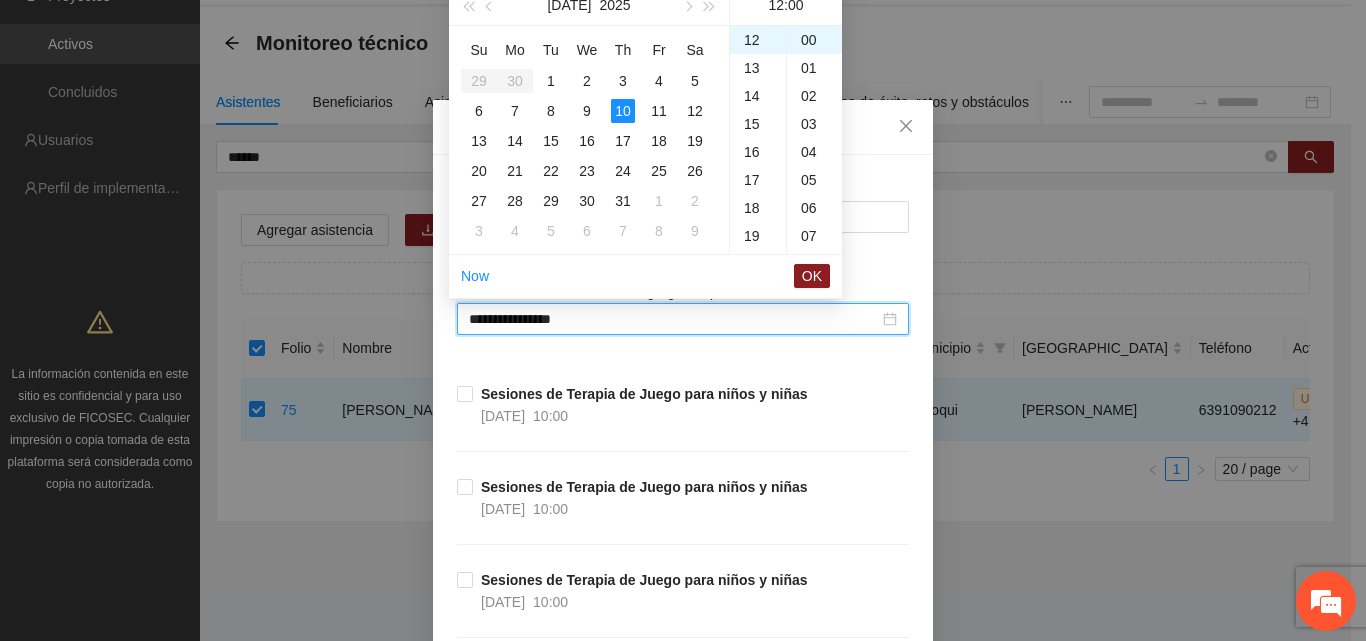 drag, startPoint x: 818, startPoint y: 274, endPoint x: 837, endPoint y: 275, distance: 19.026299 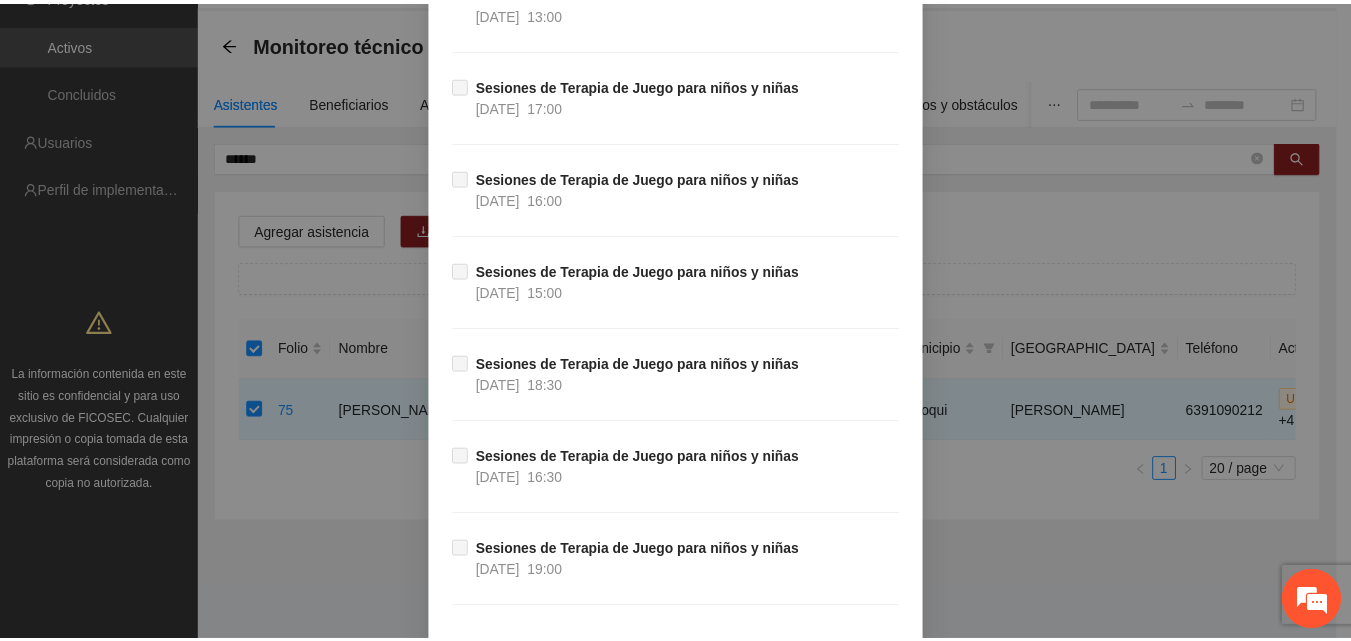 scroll, scrollTop: 13563, scrollLeft: 0, axis: vertical 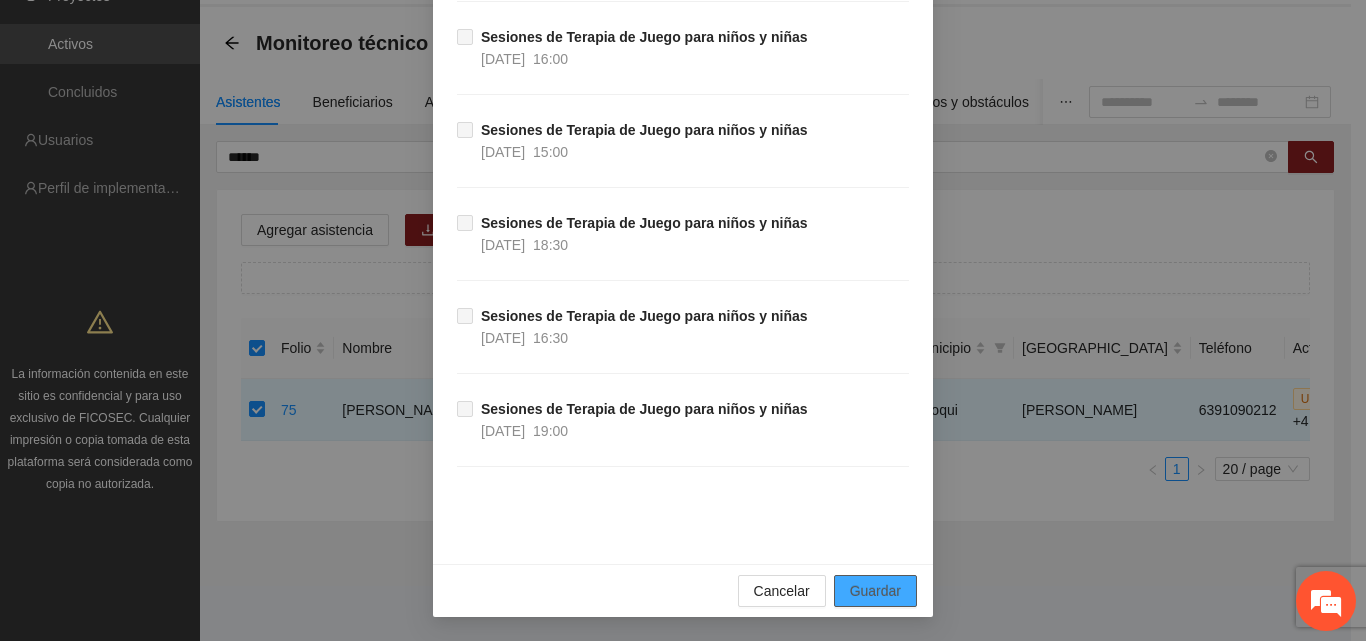 click on "Guardar" at bounding box center (875, 591) 